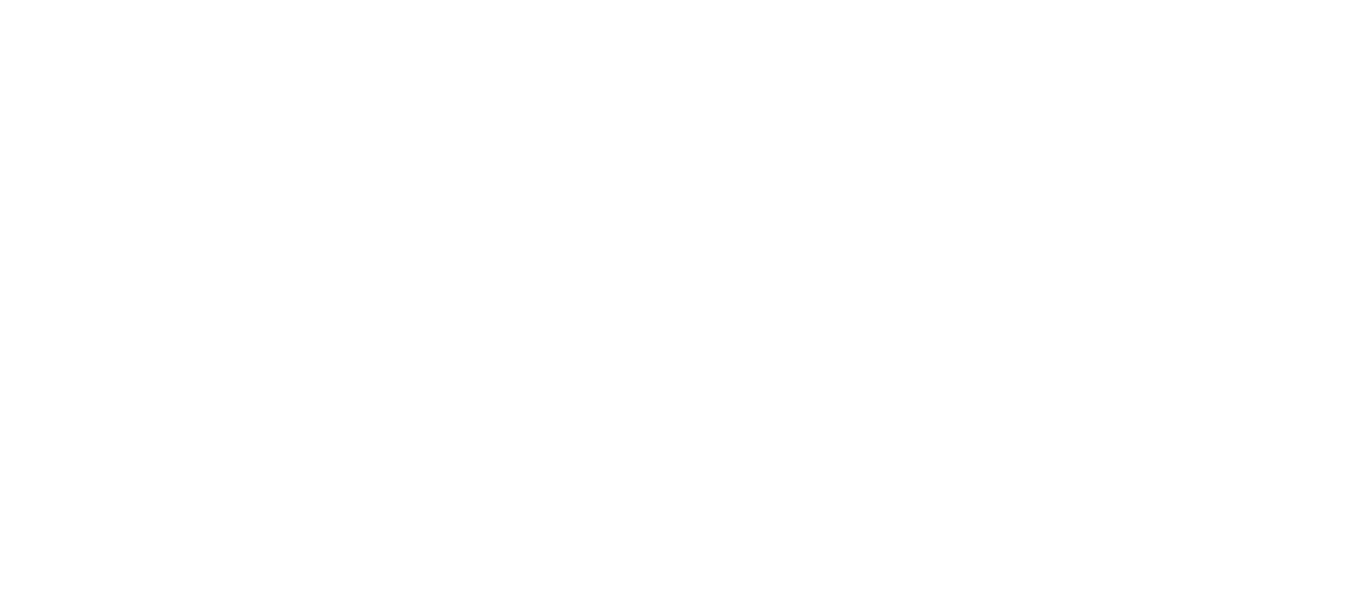 scroll, scrollTop: 0, scrollLeft: 0, axis: both 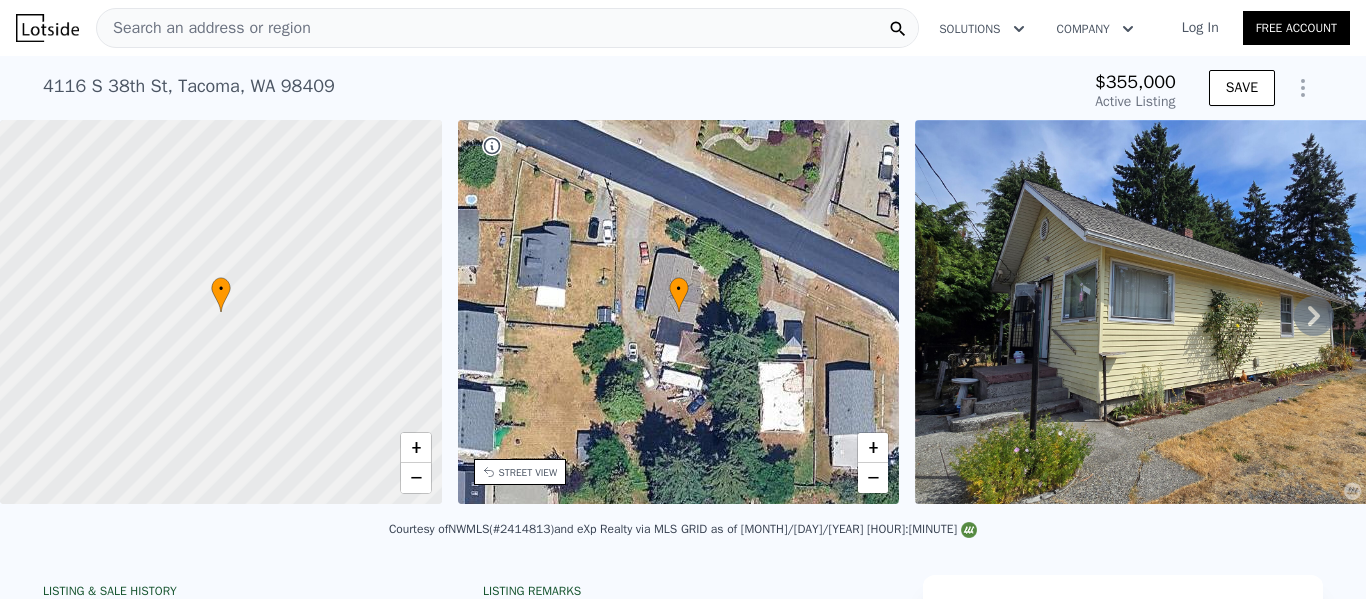 click 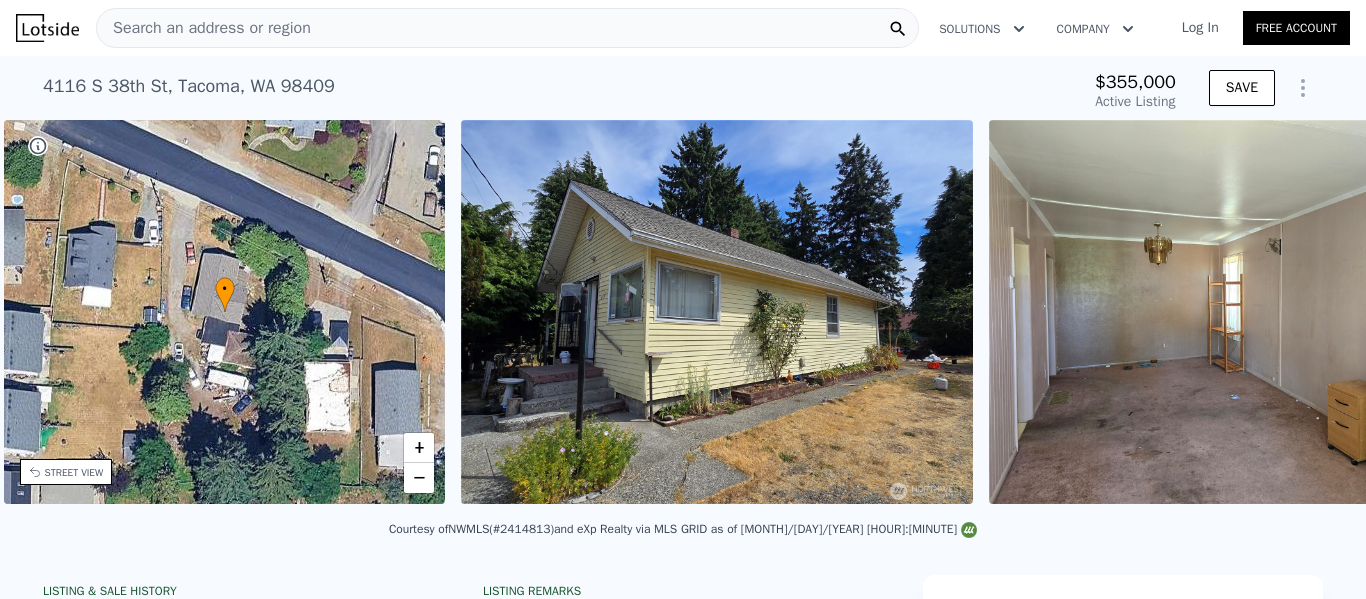 scroll, scrollTop: 0, scrollLeft: 465, axis: horizontal 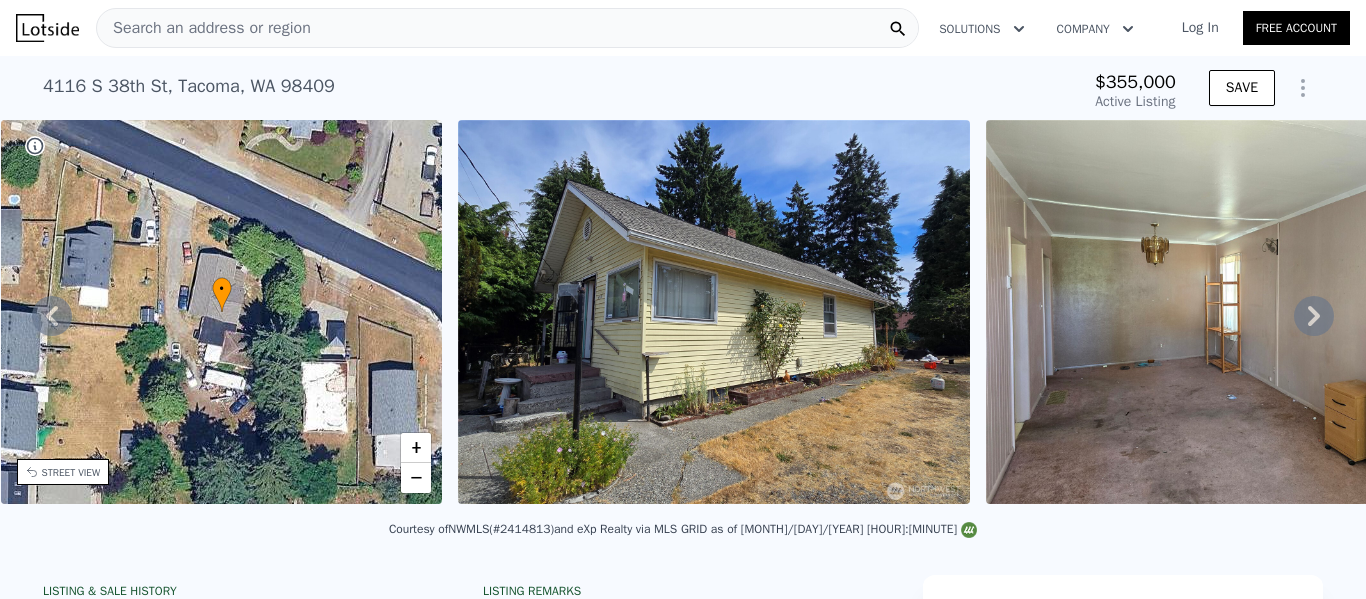 click 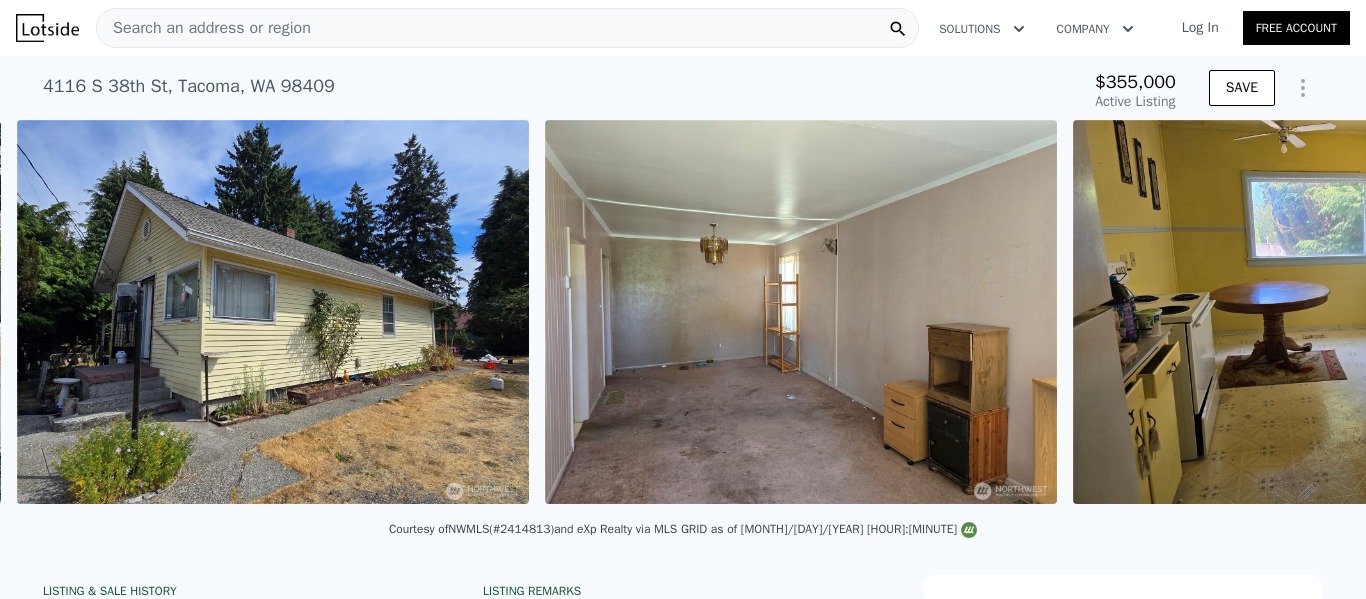 scroll, scrollTop: 0, scrollLeft: 915, axis: horizontal 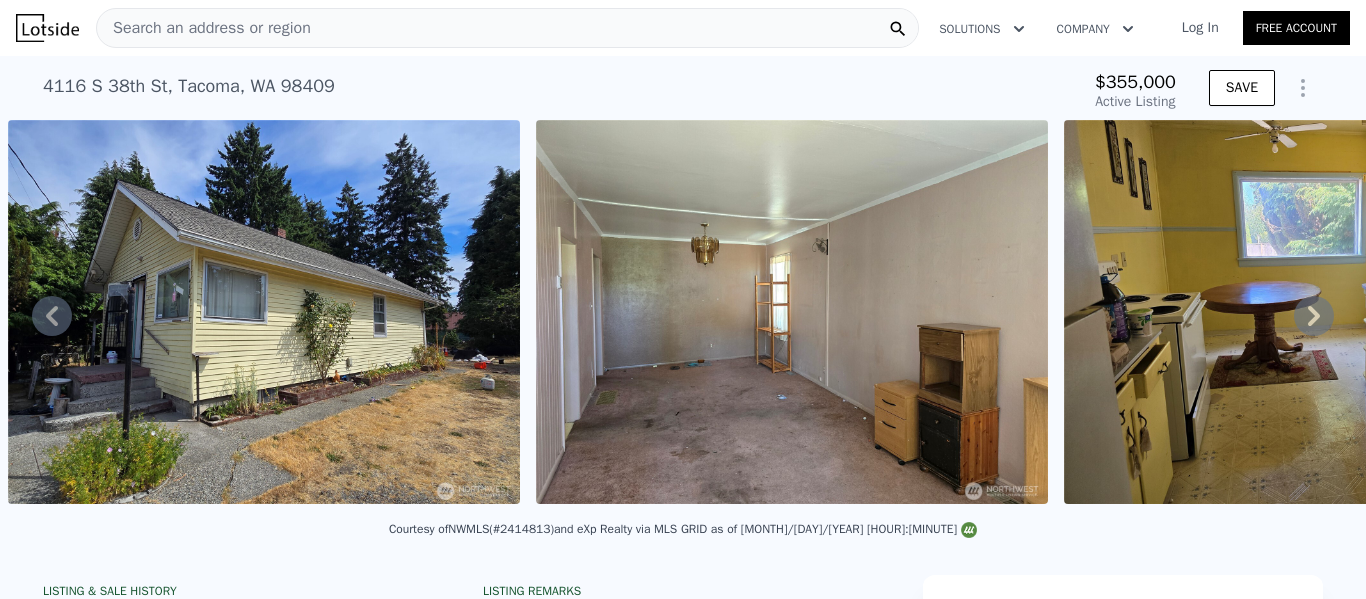 click 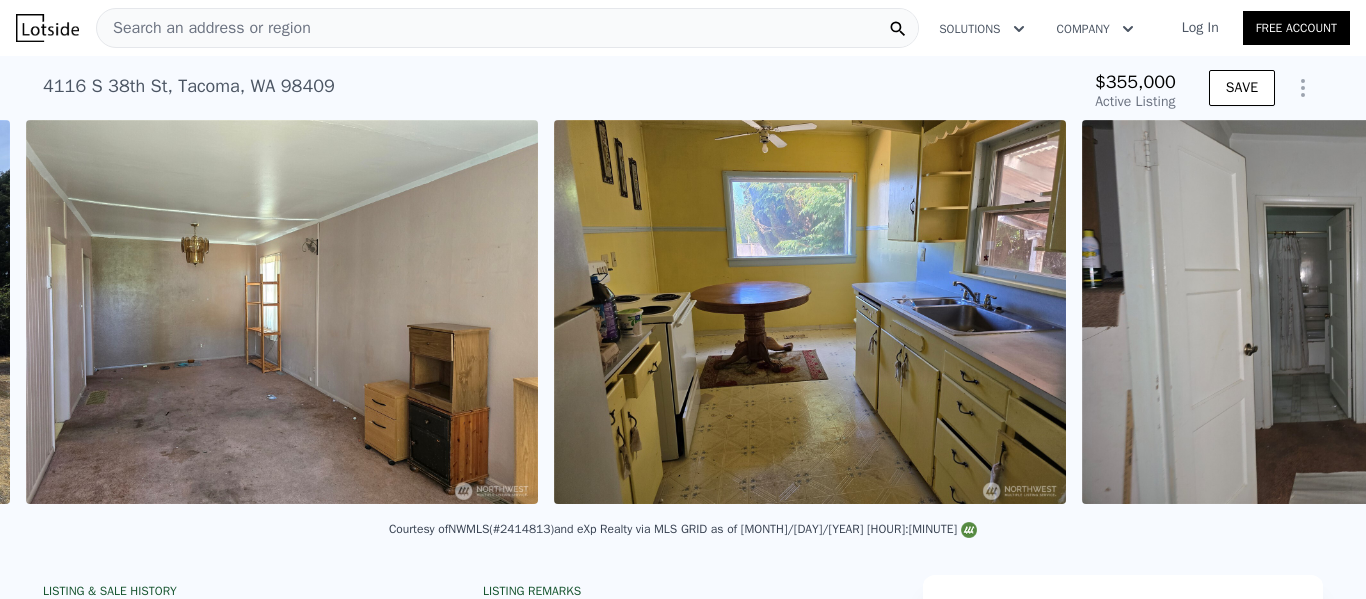scroll, scrollTop: 0, scrollLeft: 1443, axis: horizontal 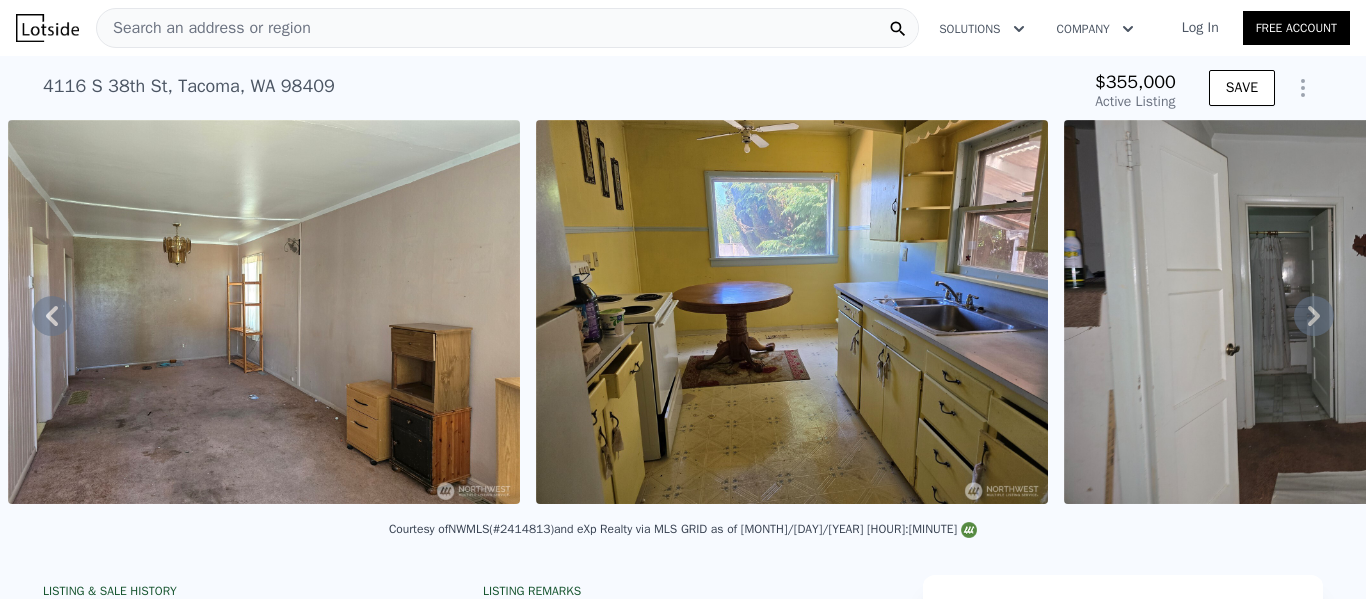 click 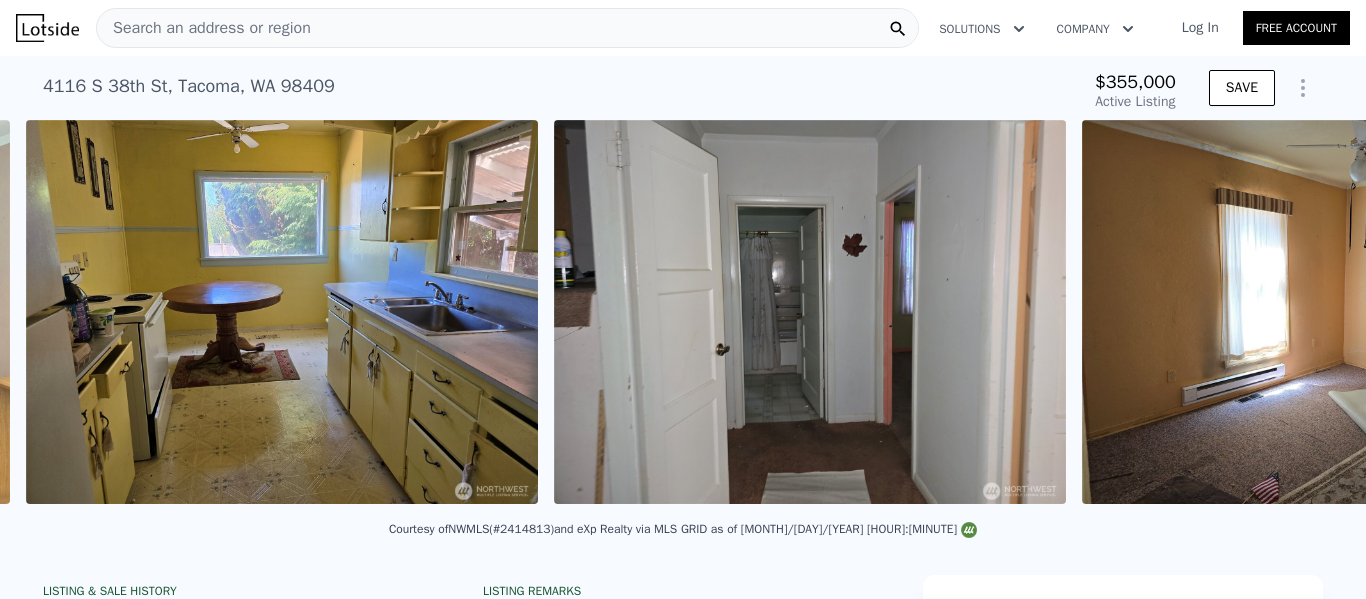scroll, scrollTop: 0, scrollLeft: 1971, axis: horizontal 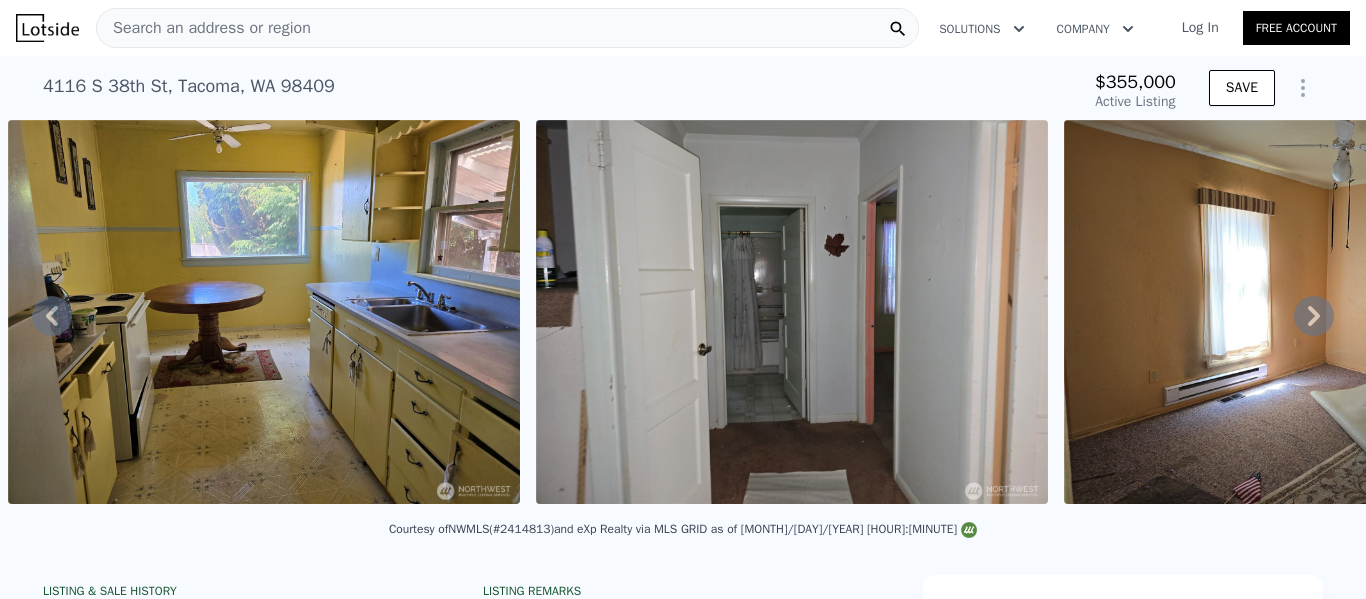 click 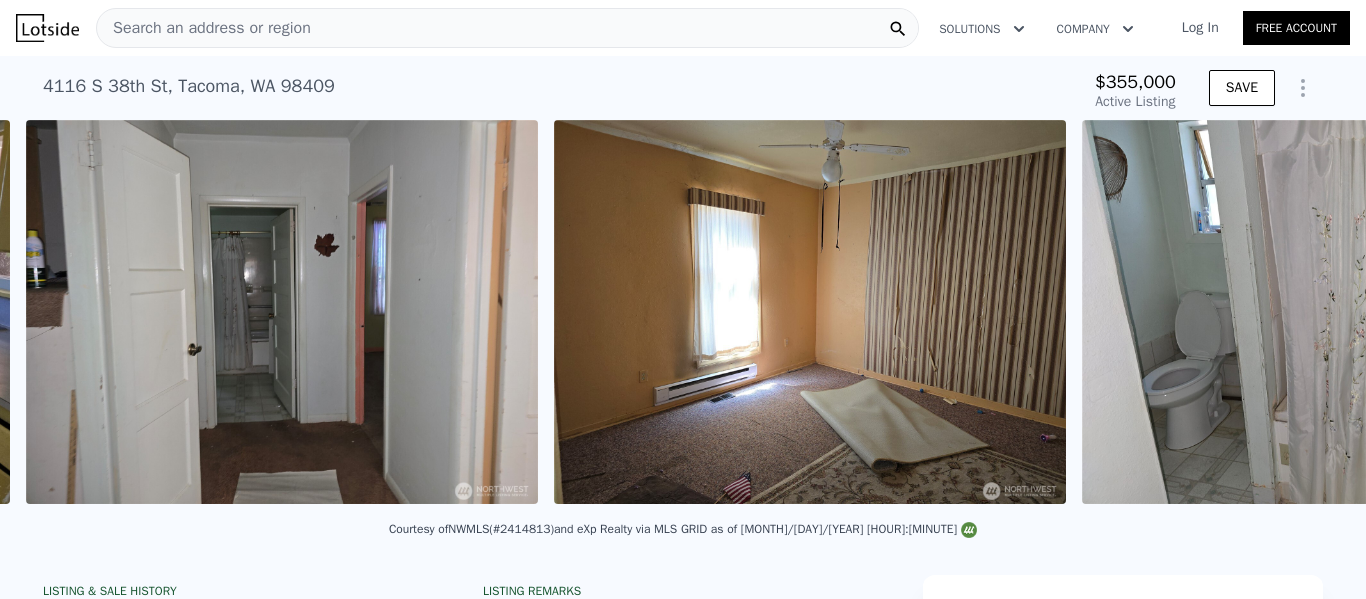 scroll, scrollTop: 0, scrollLeft: 2499, axis: horizontal 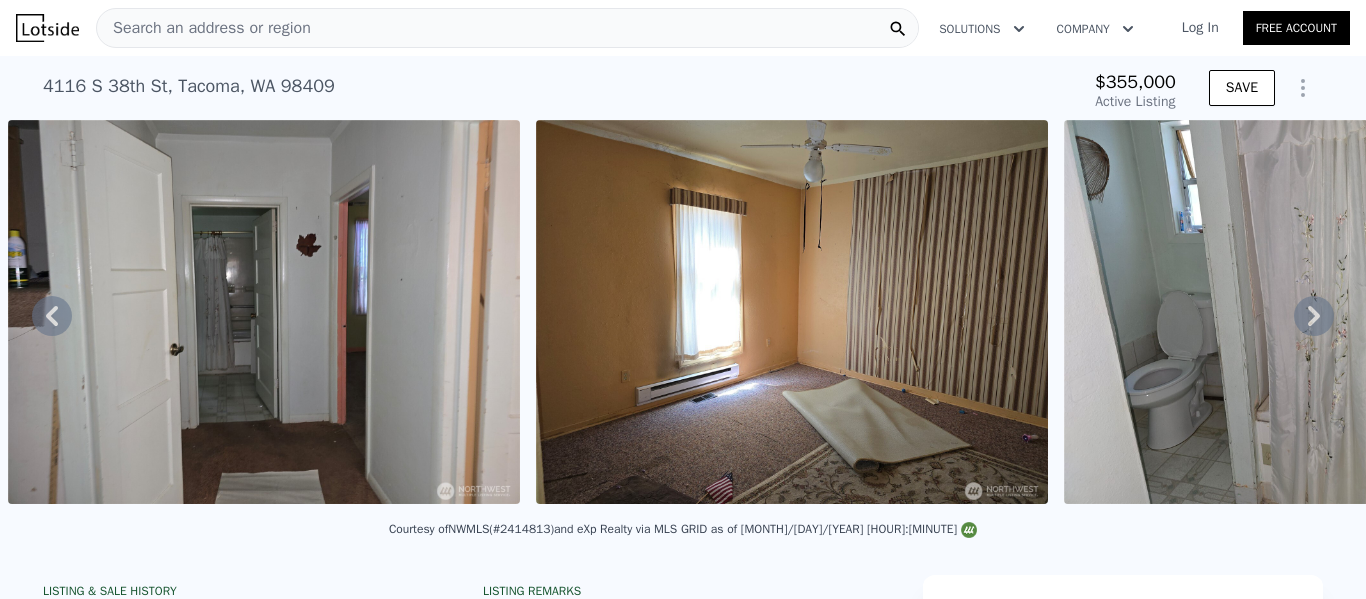 click 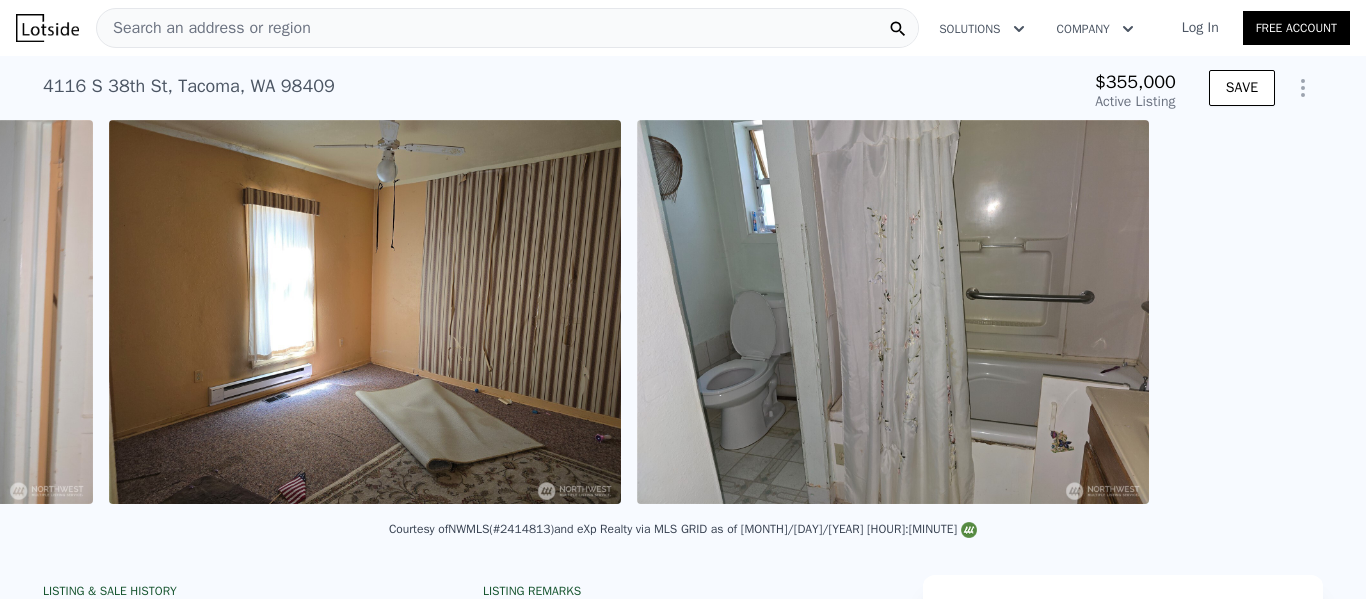 scroll, scrollTop: 0, scrollLeft: 3027, axis: horizontal 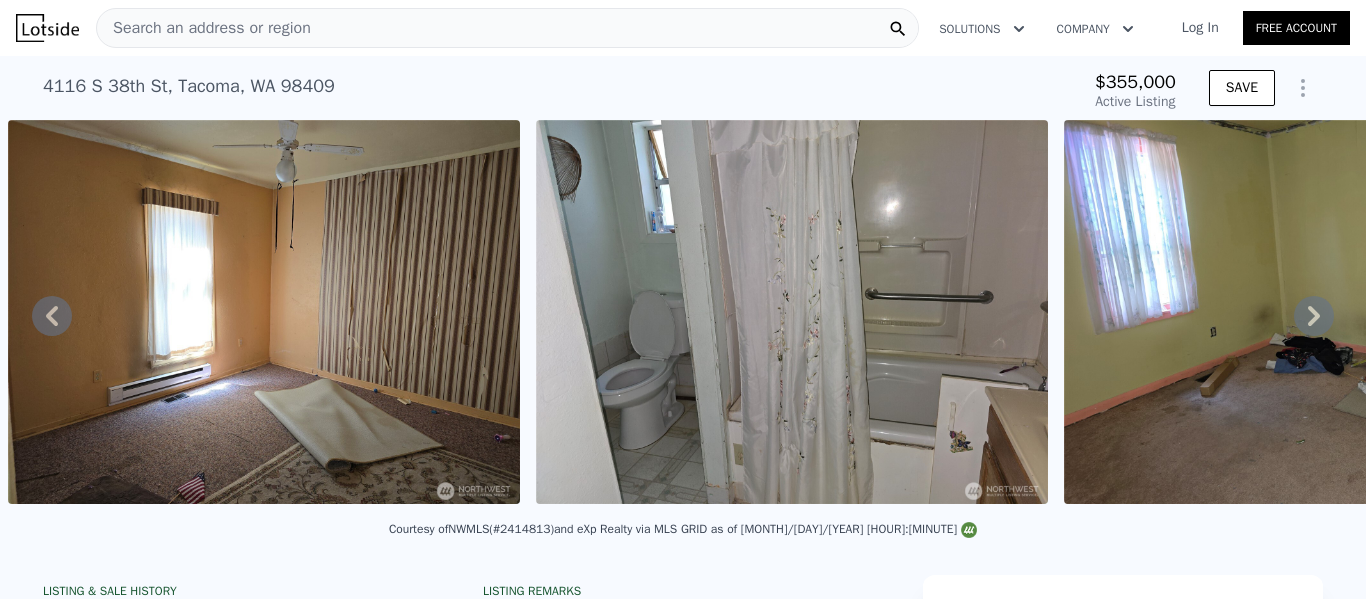 click 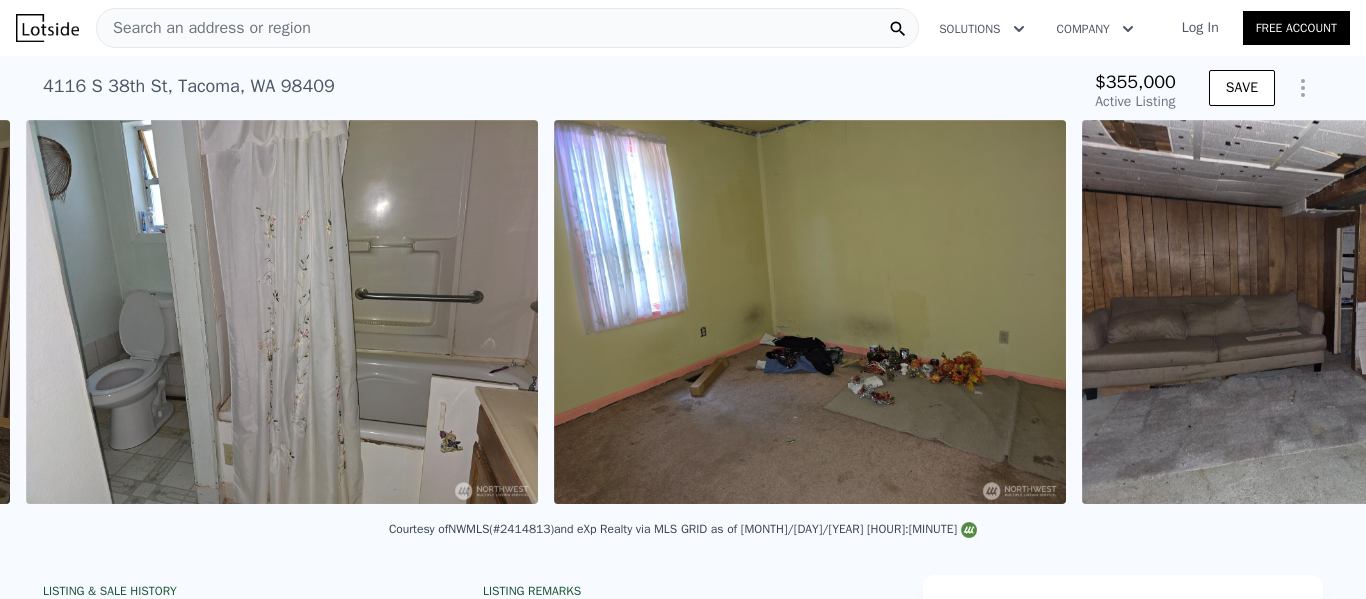 scroll, scrollTop: 0, scrollLeft: 3555, axis: horizontal 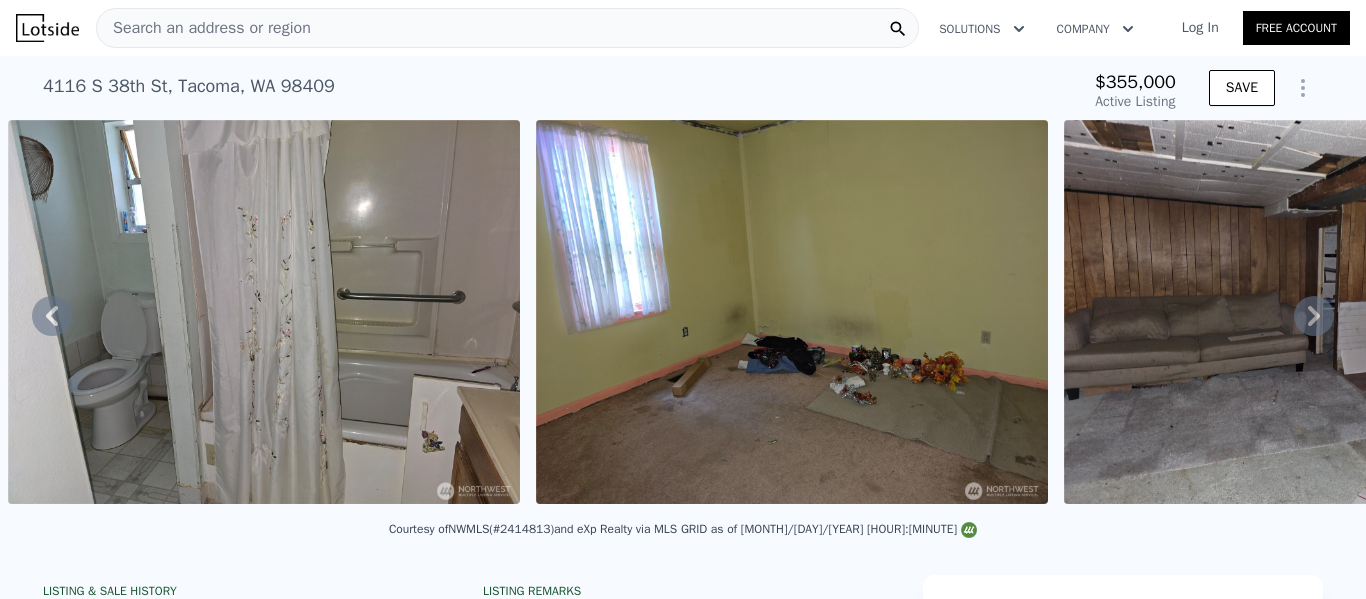 click 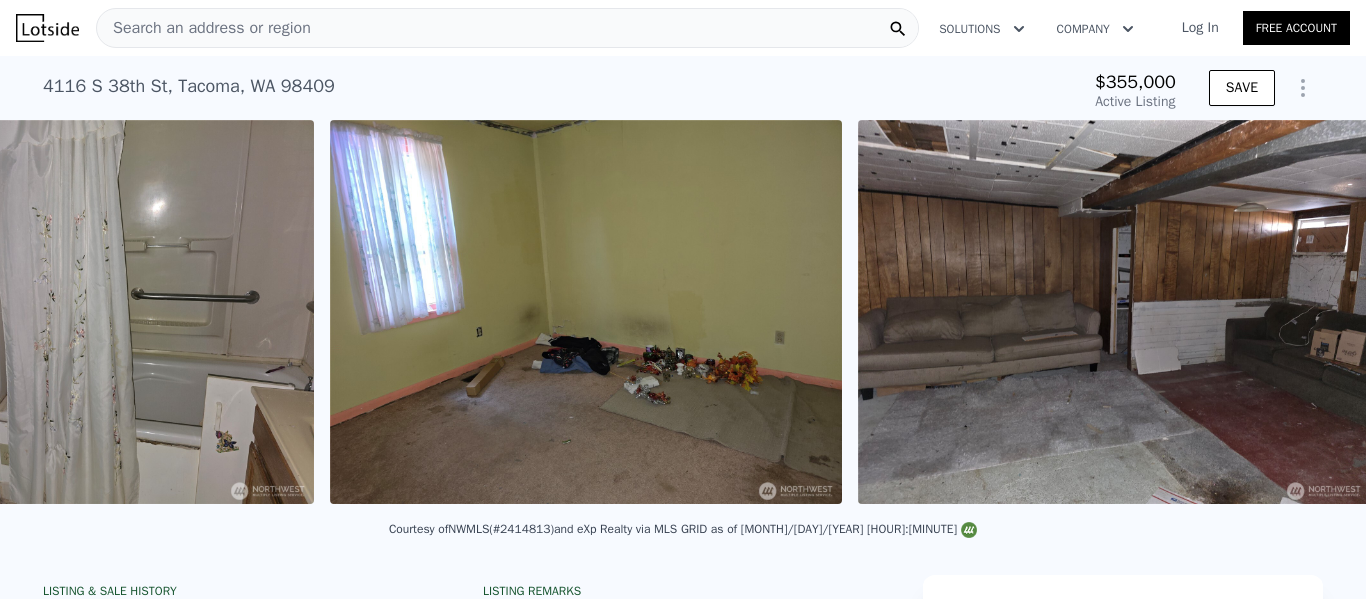 scroll, scrollTop: 0, scrollLeft: 4083, axis: horizontal 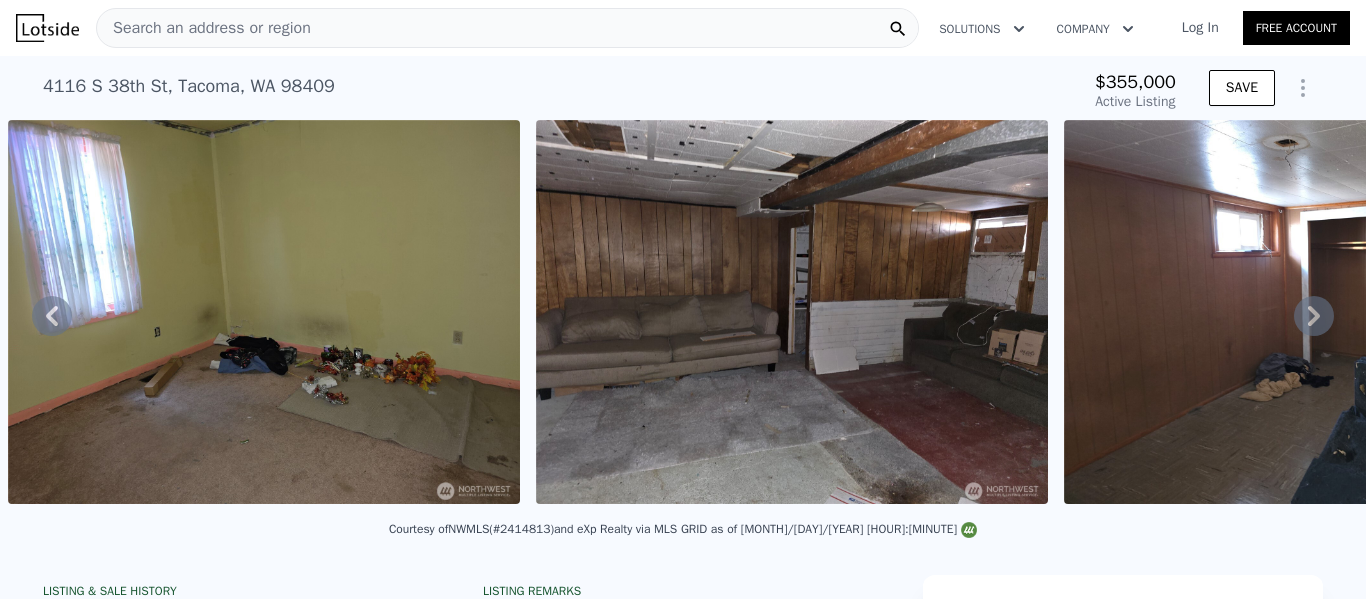 click 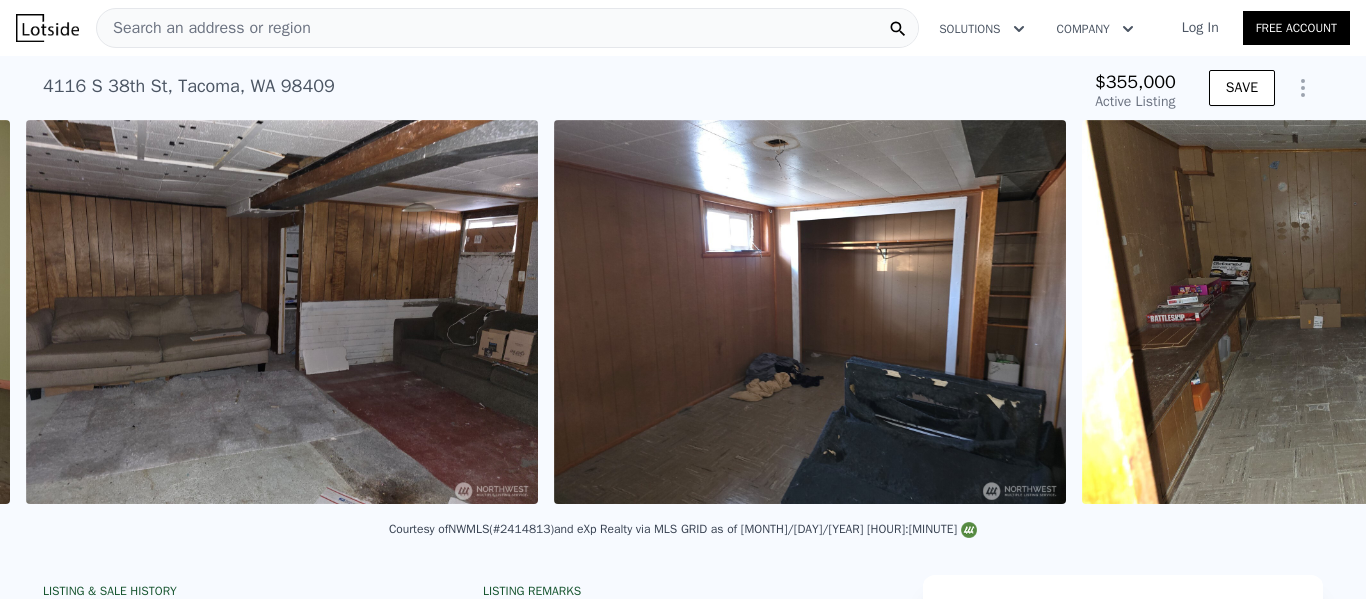 scroll, scrollTop: 0, scrollLeft: 4611, axis: horizontal 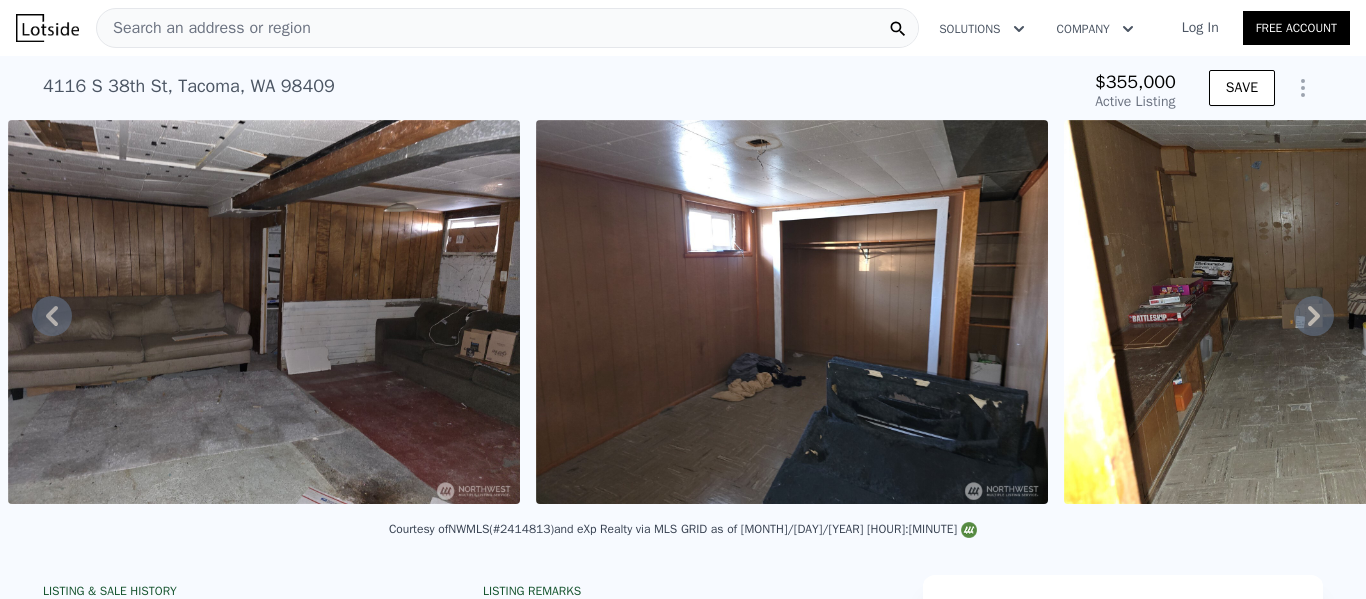 click 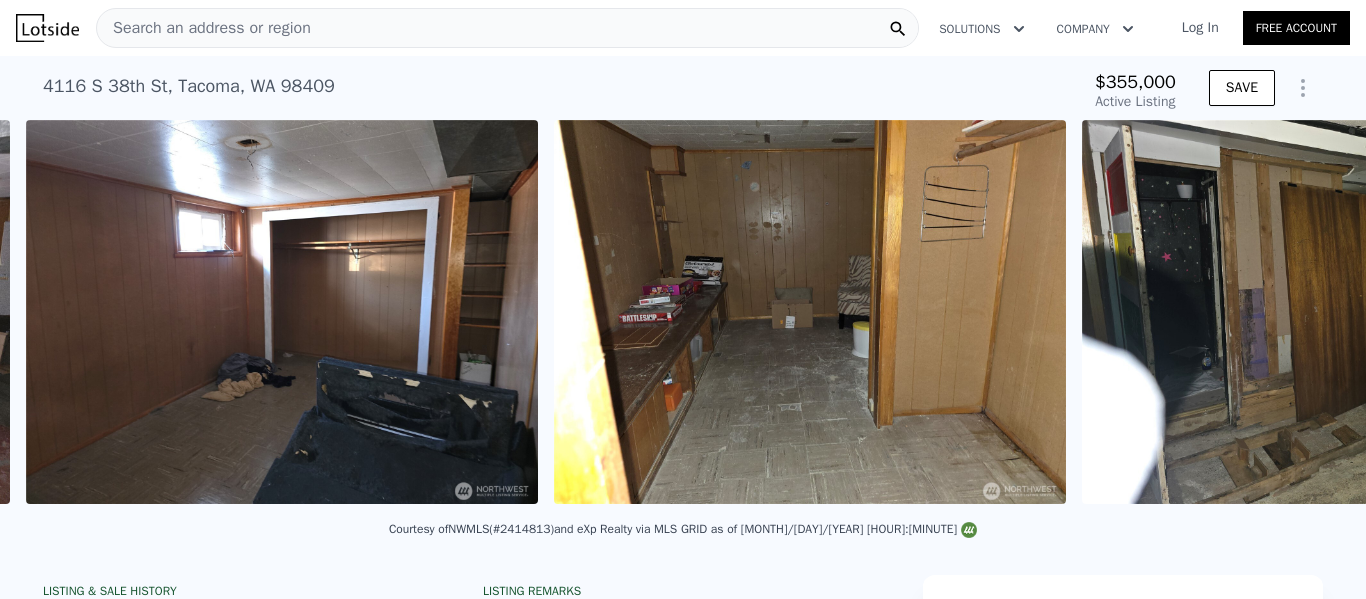scroll, scrollTop: 0, scrollLeft: 5139, axis: horizontal 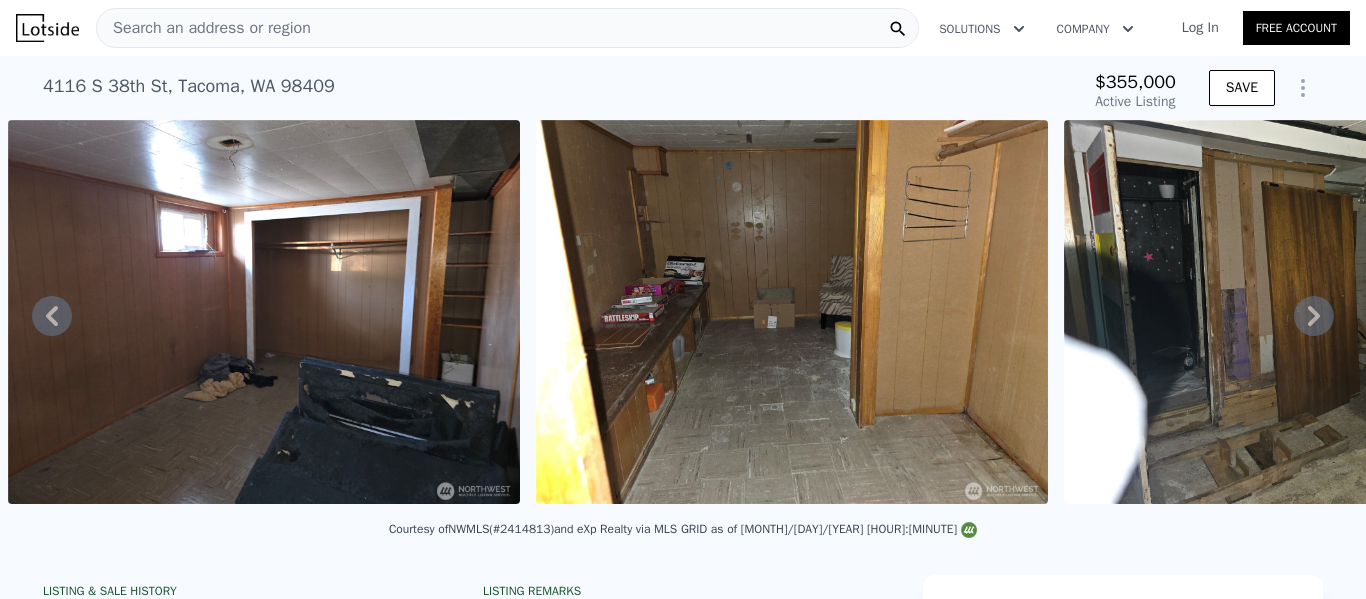 click 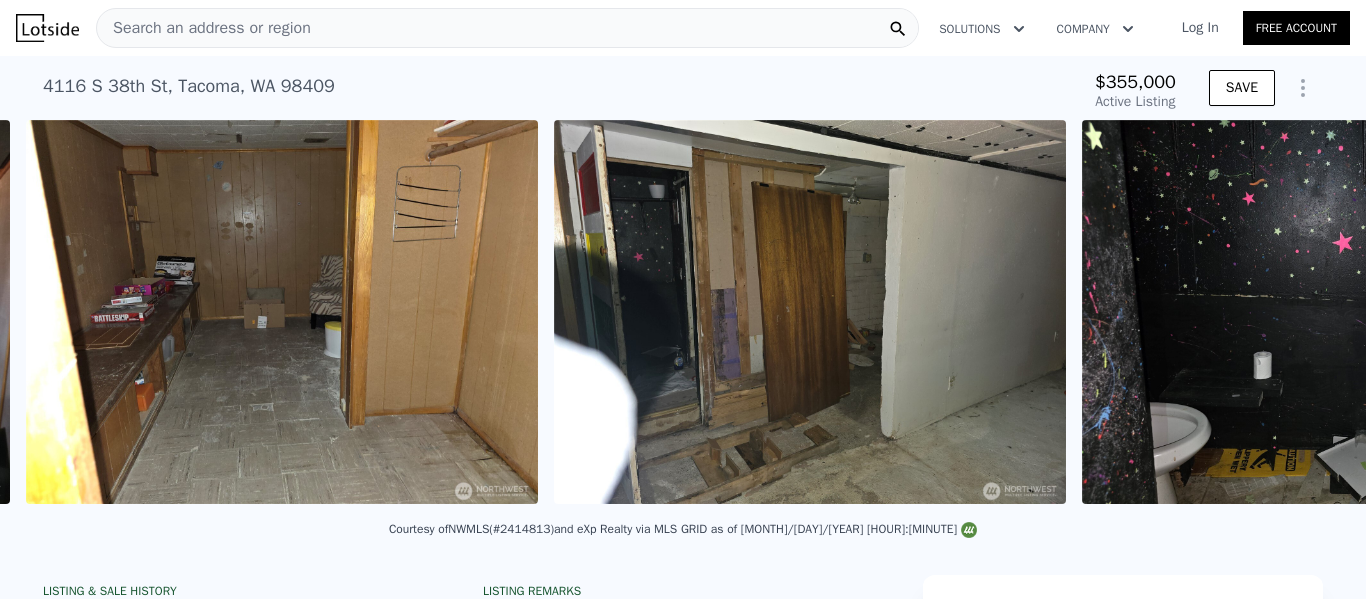 scroll, scrollTop: 0, scrollLeft: 5667, axis: horizontal 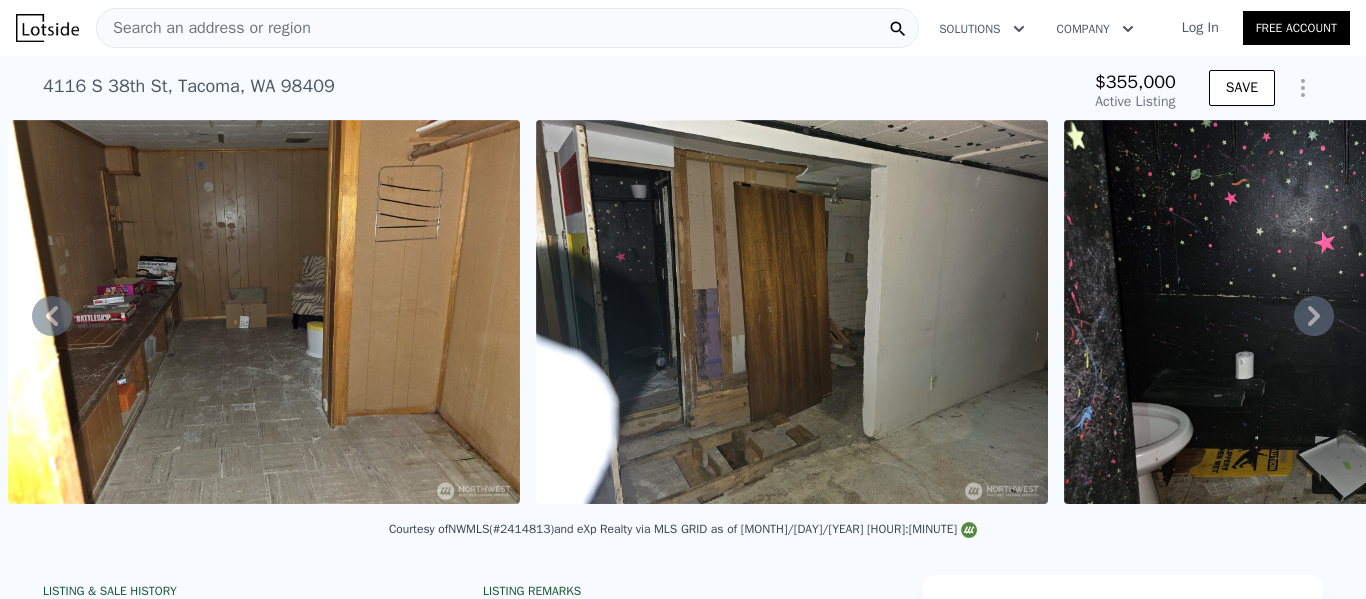 click 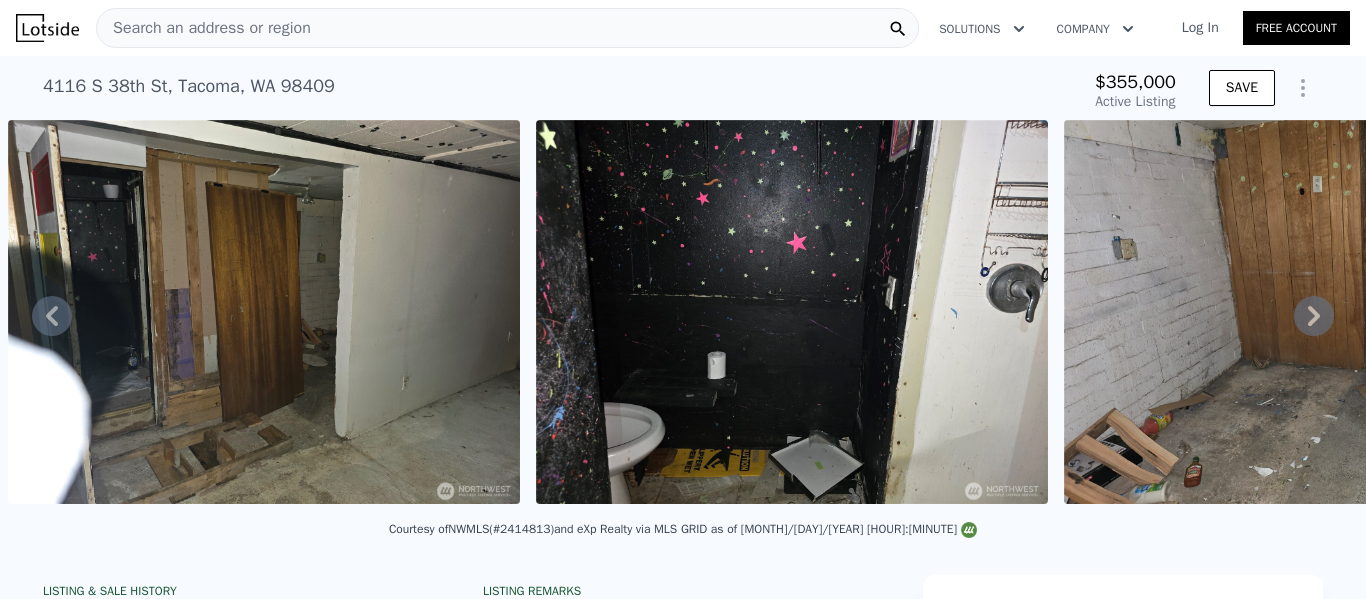 click 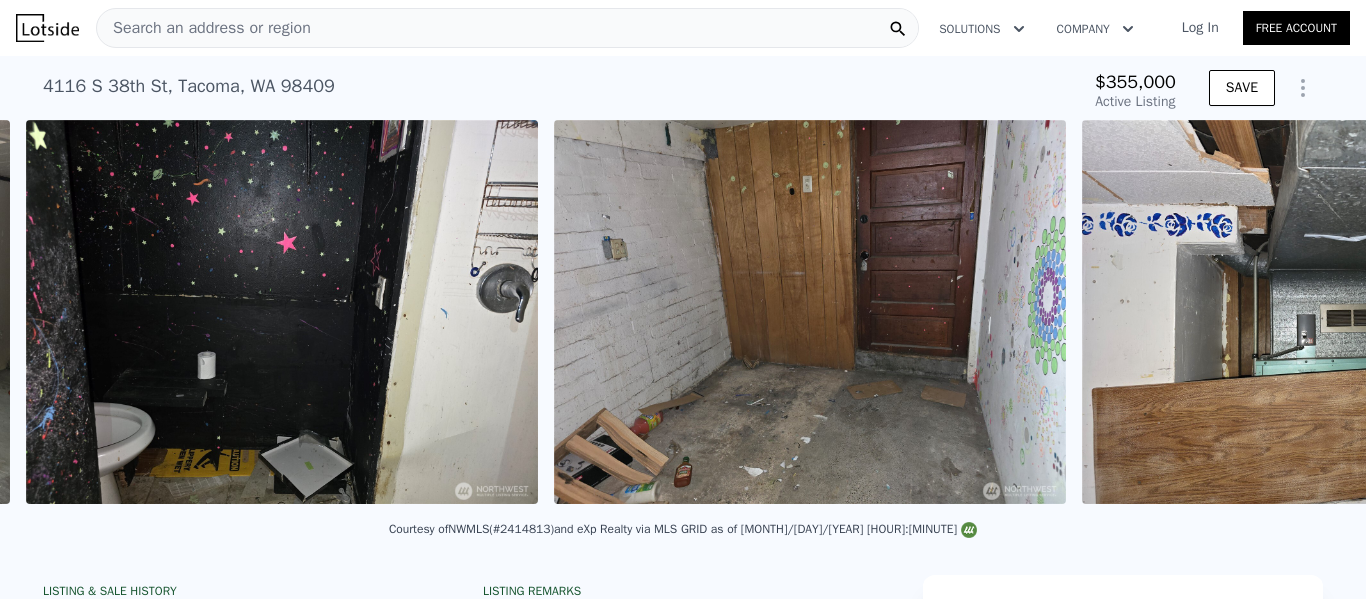 scroll, scrollTop: 0, scrollLeft: 6723, axis: horizontal 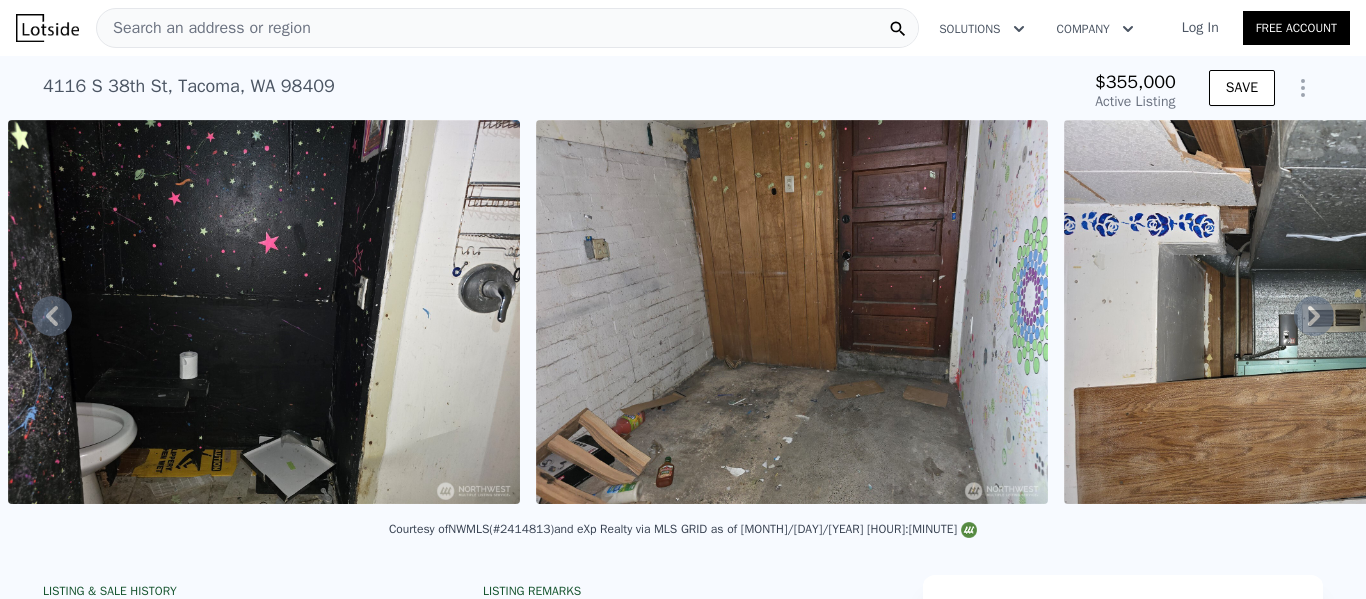 click 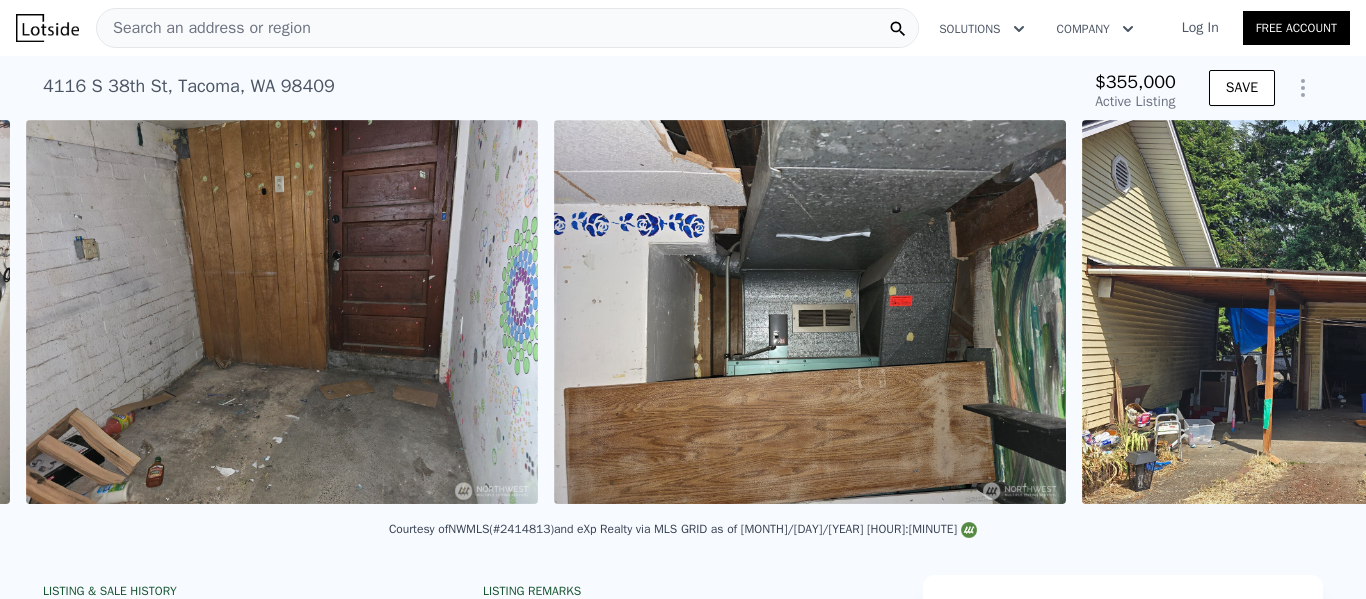 scroll, scrollTop: 0, scrollLeft: 7251, axis: horizontal 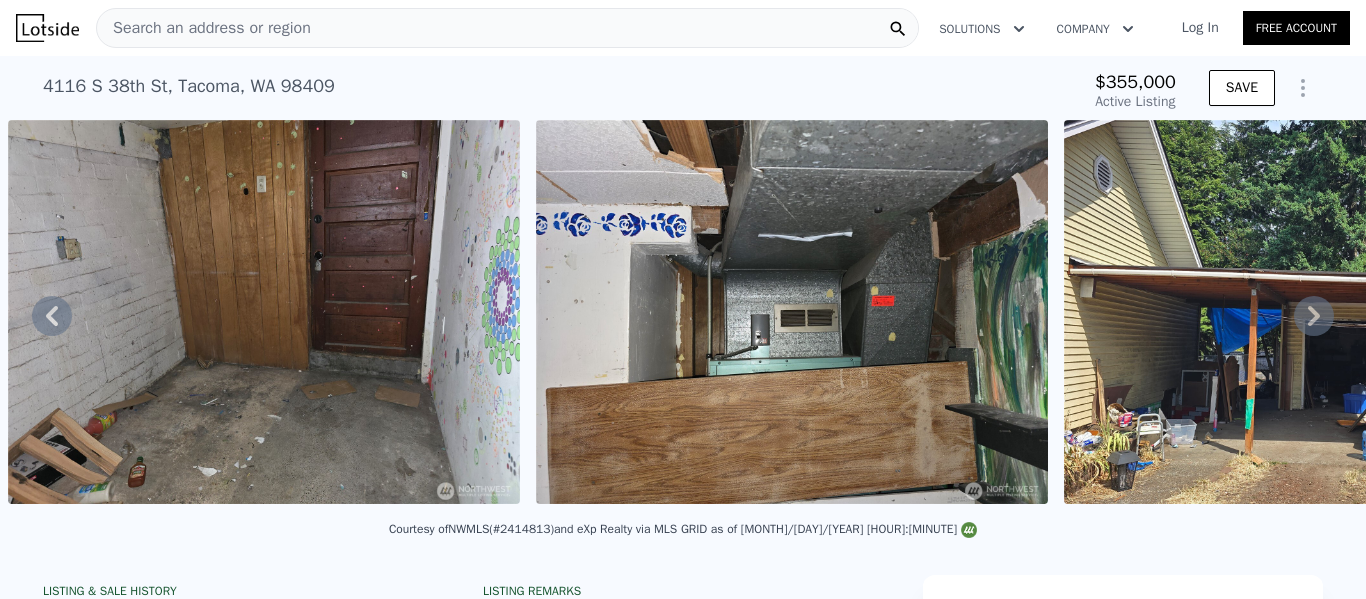 click 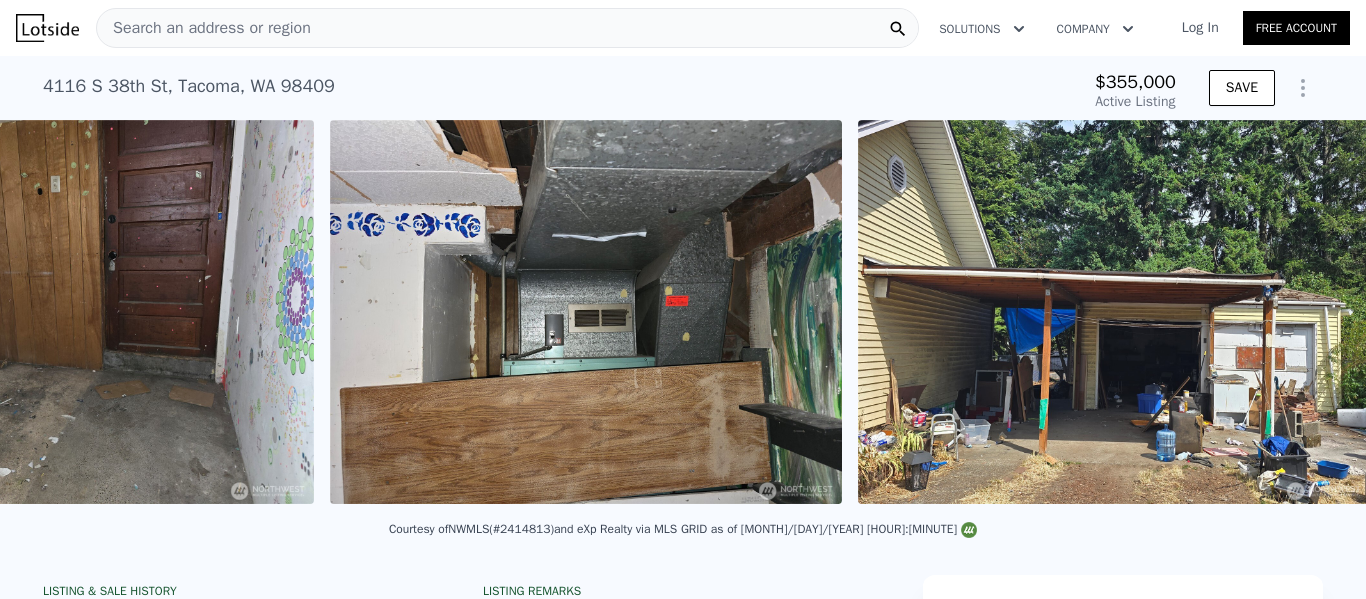 scroll, scrollTop: 0, scrollLeft: 7779, axis: horizontal 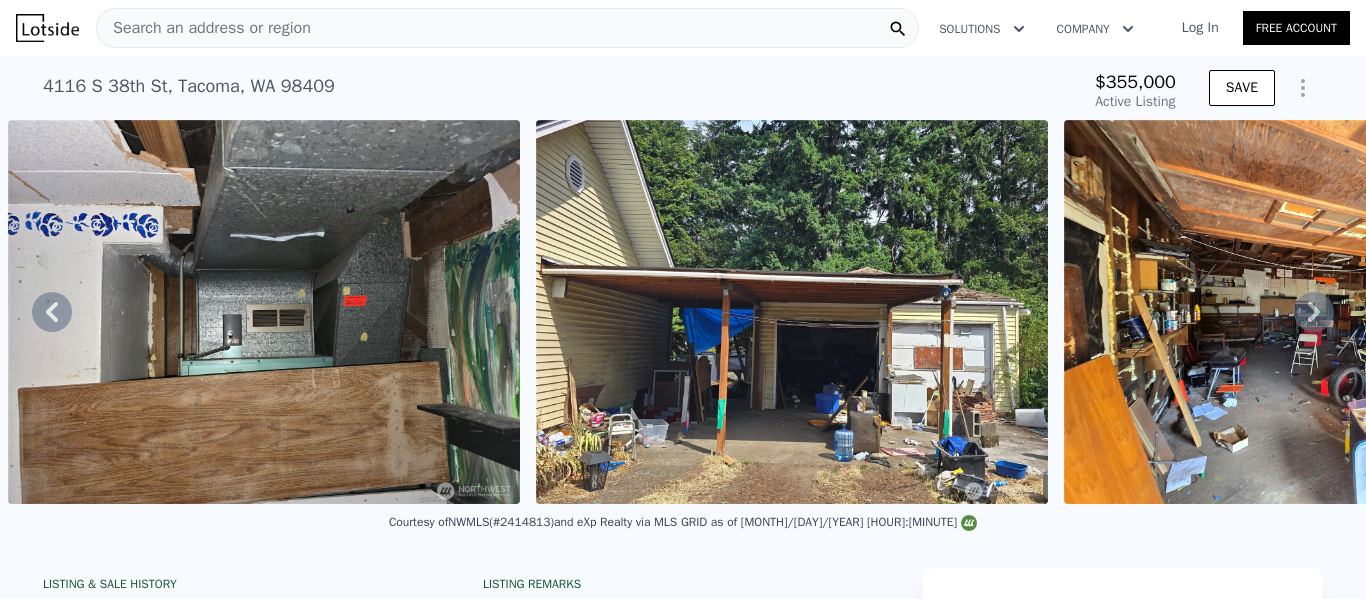 click 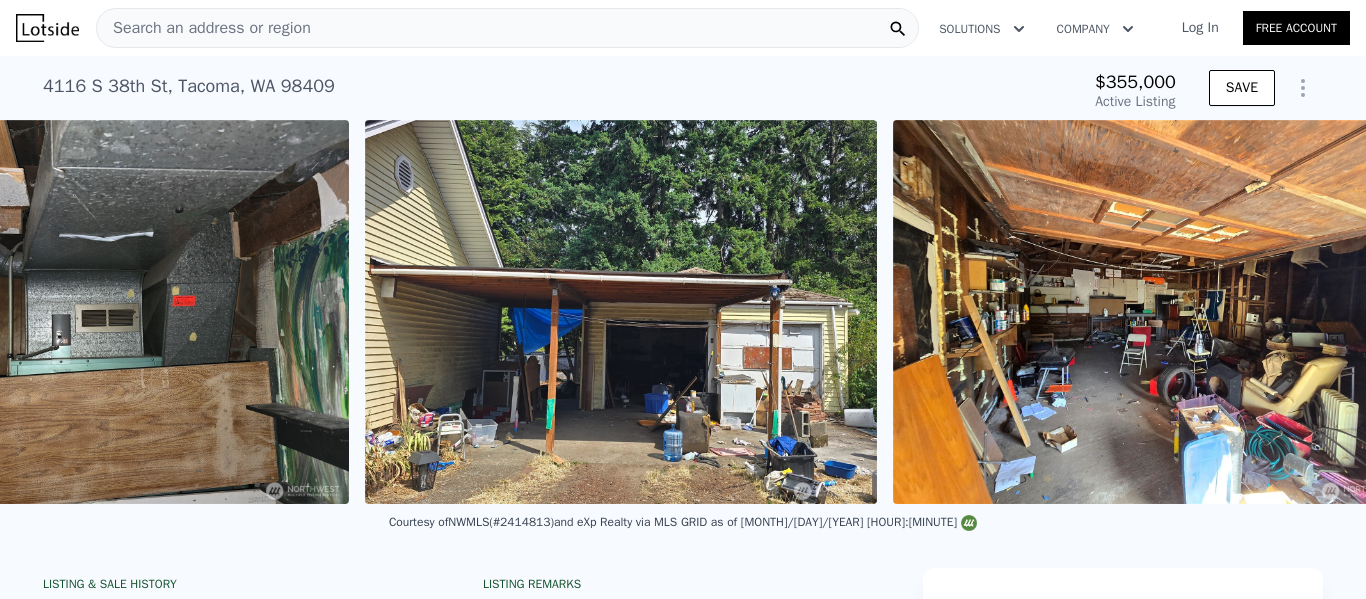scroll, scrollTop: 0, scrollLeft: 7997, axis: horizontal 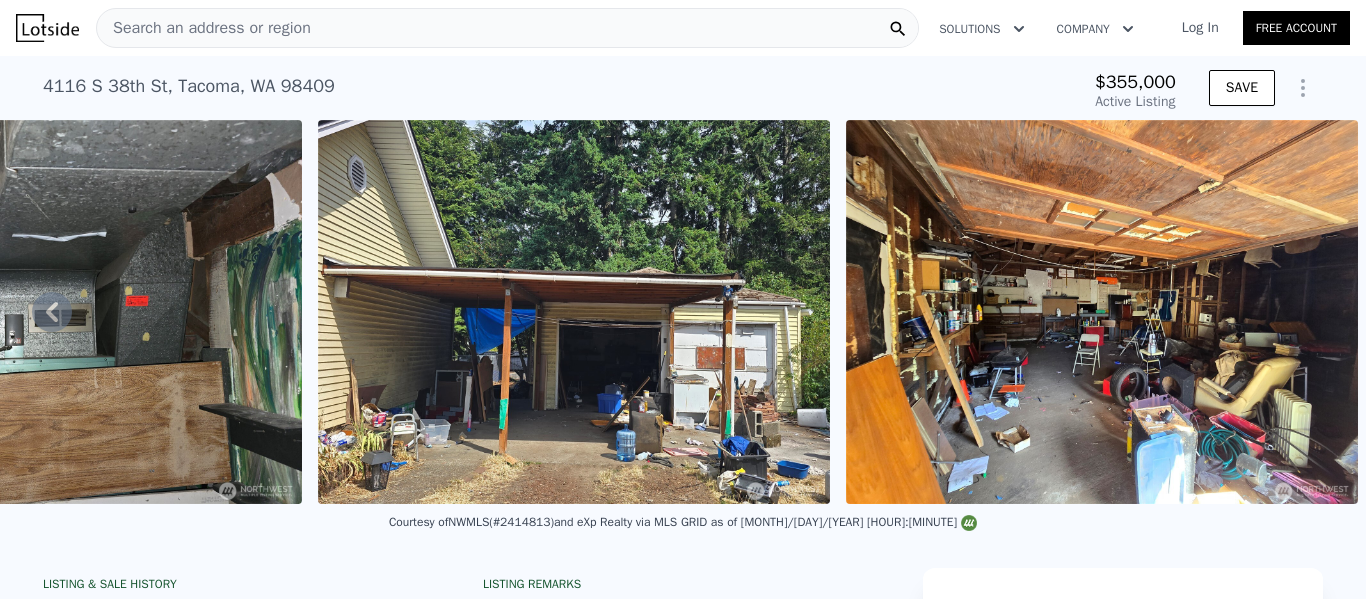 click at bounding box center (1102, 312) 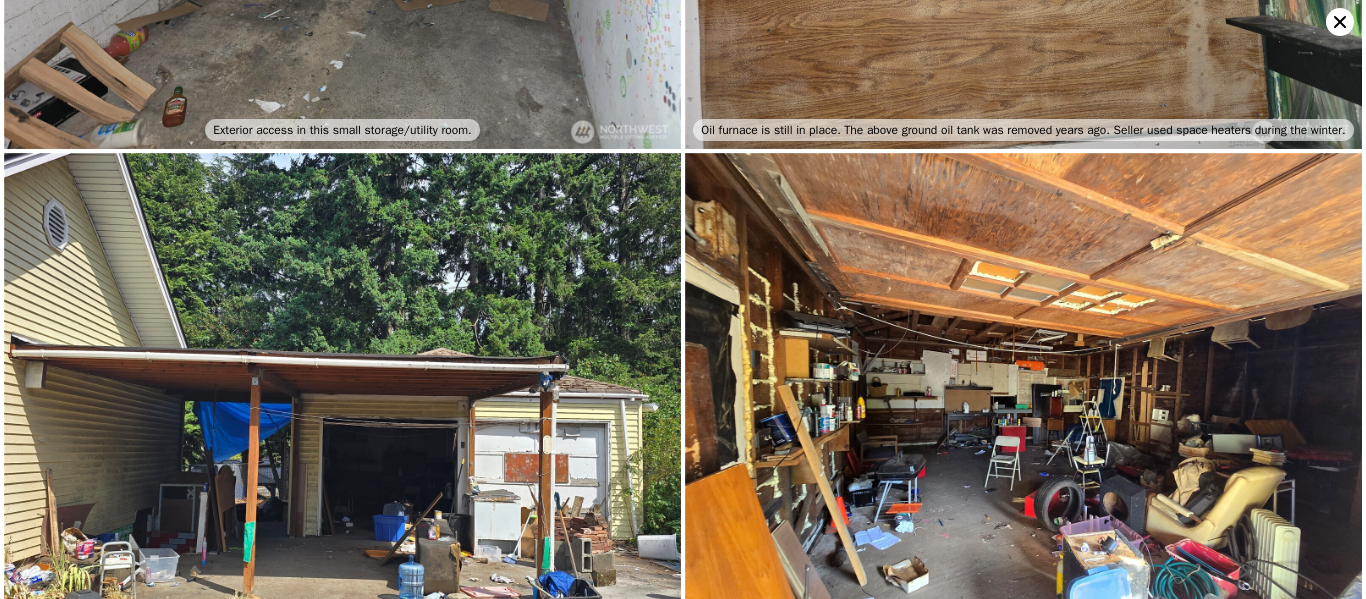 scroll, scrollTop: 3491, scrollLeft: 0, axis: vertical 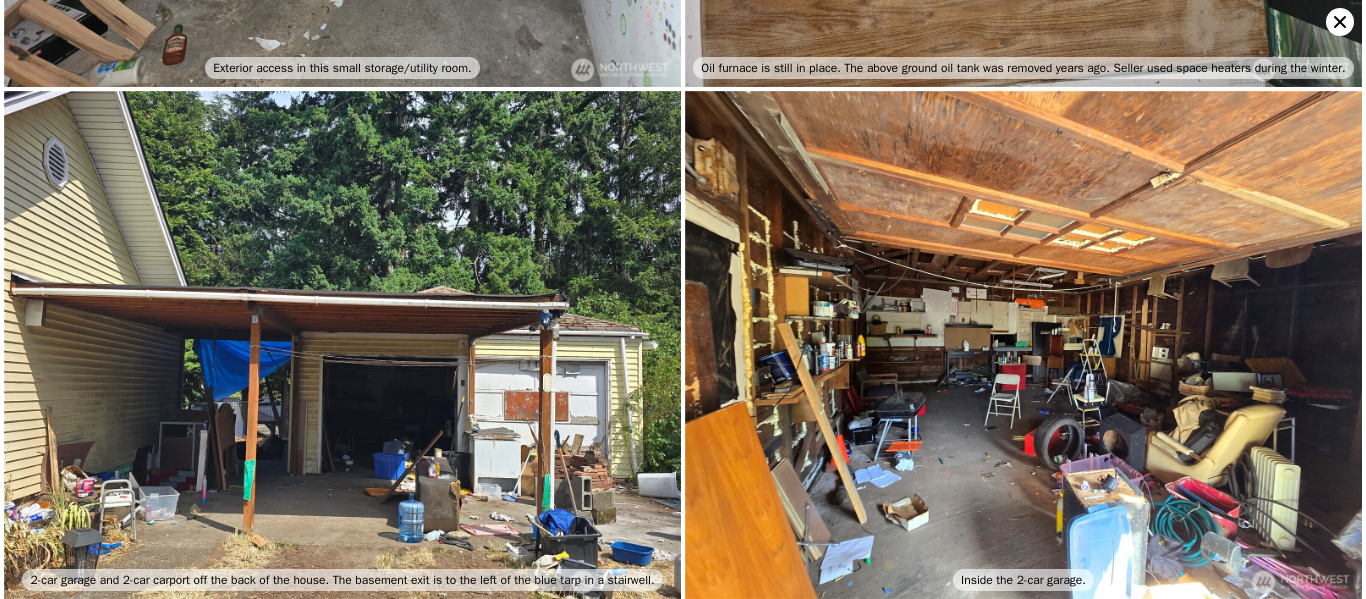 click 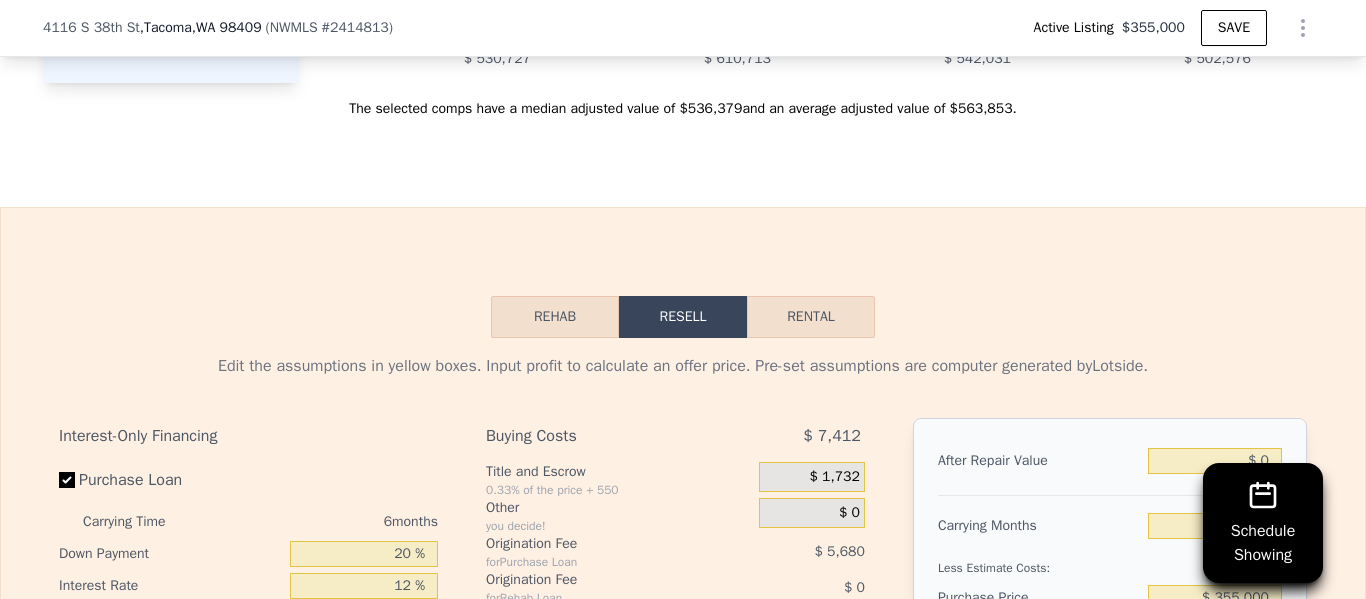scroll, scrollTop: 2757, scrollLeft: 0, axis: vertical 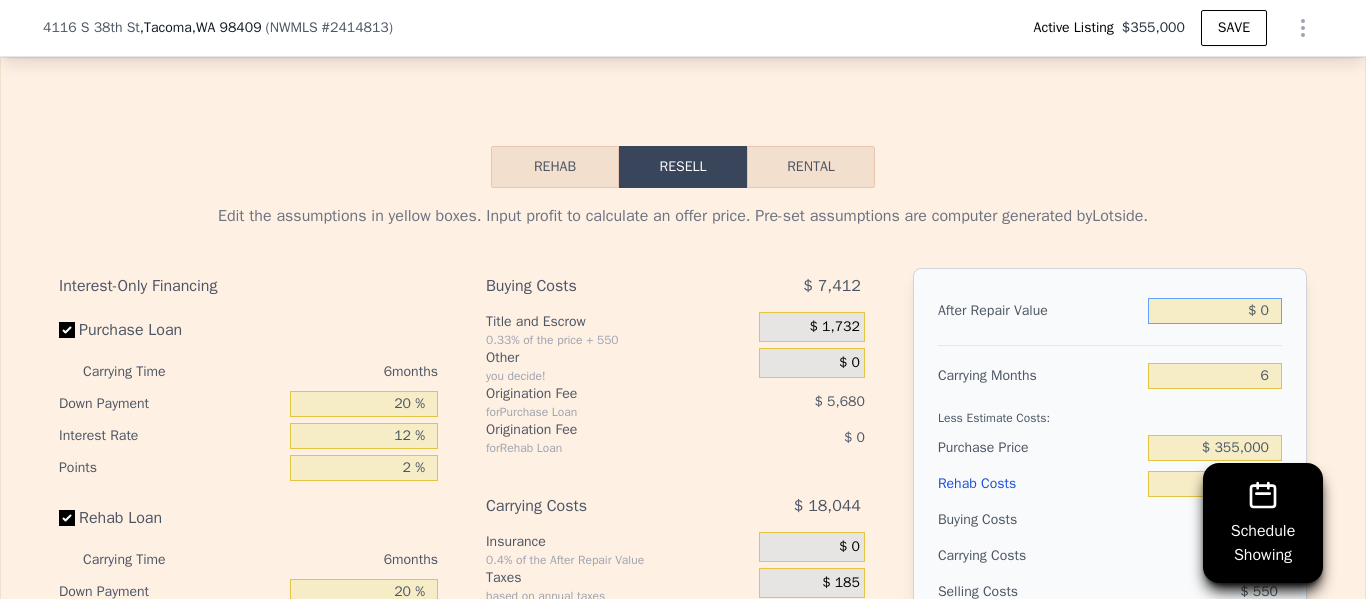 click on "$ 0" at bounding box center (1215, 311) 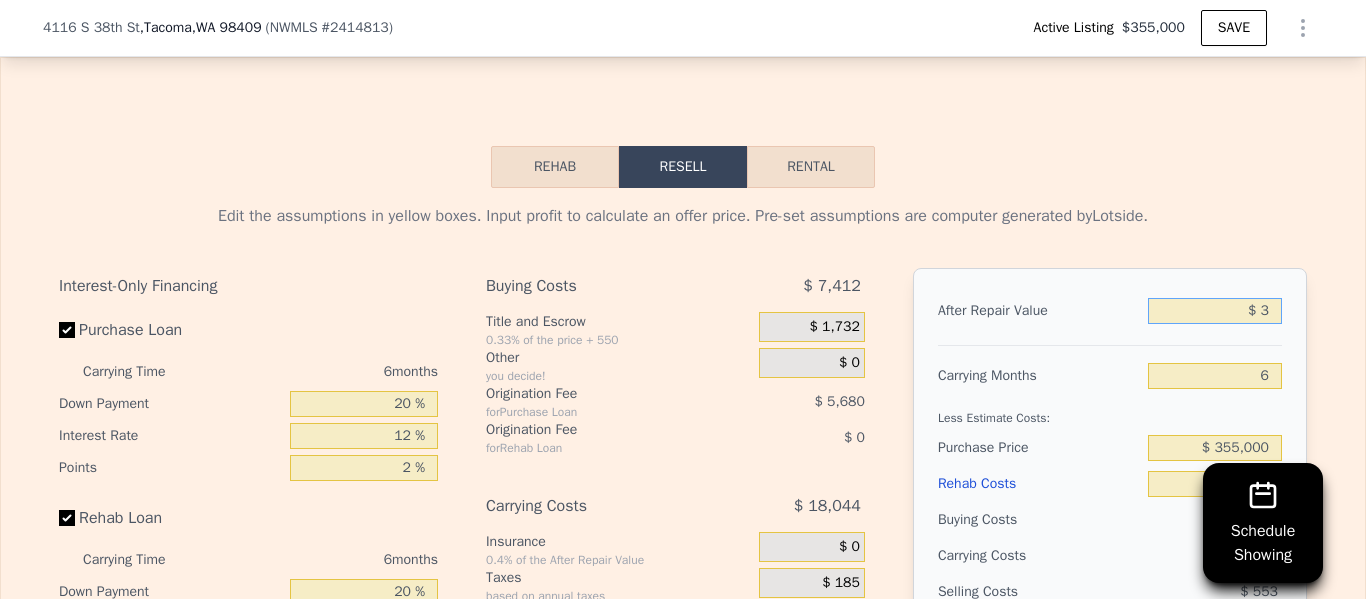 type on "$ 35" 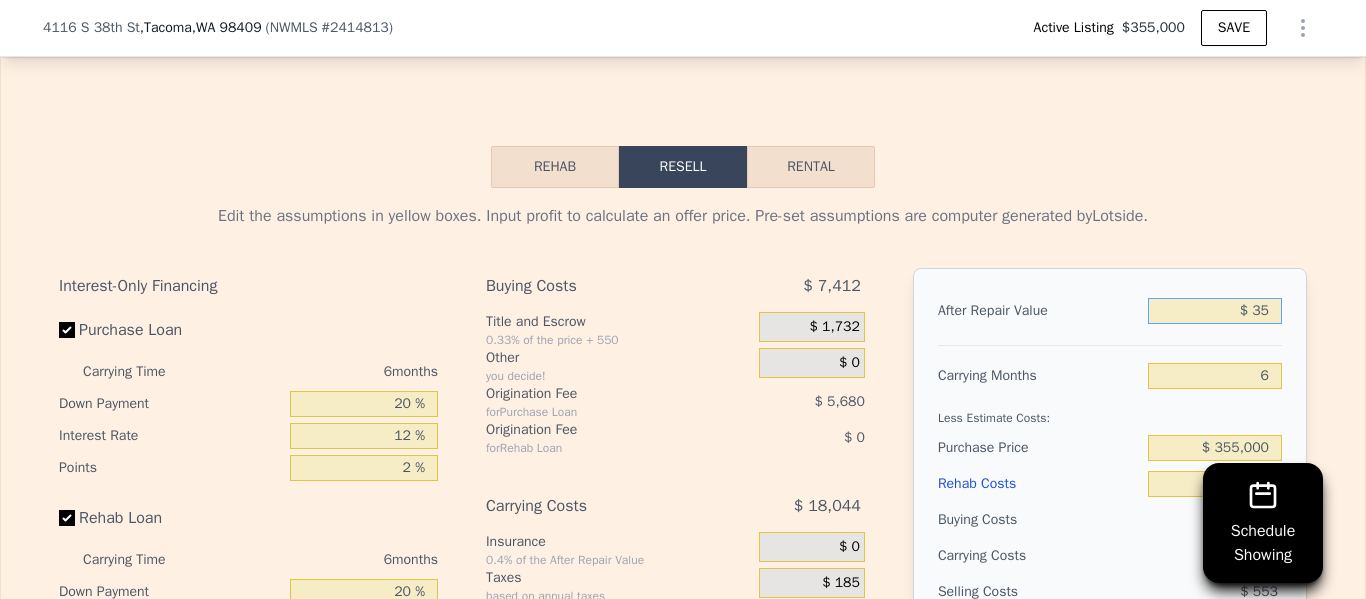 type on "-$ 380,974" 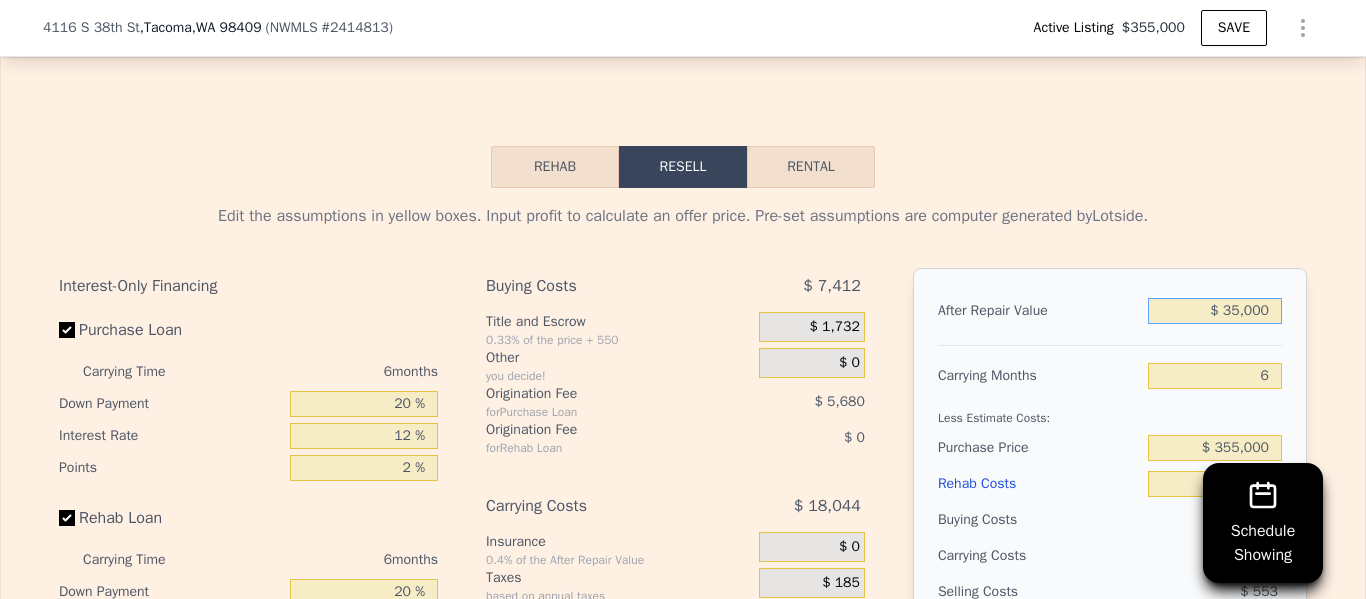 type on "$ 350,000" 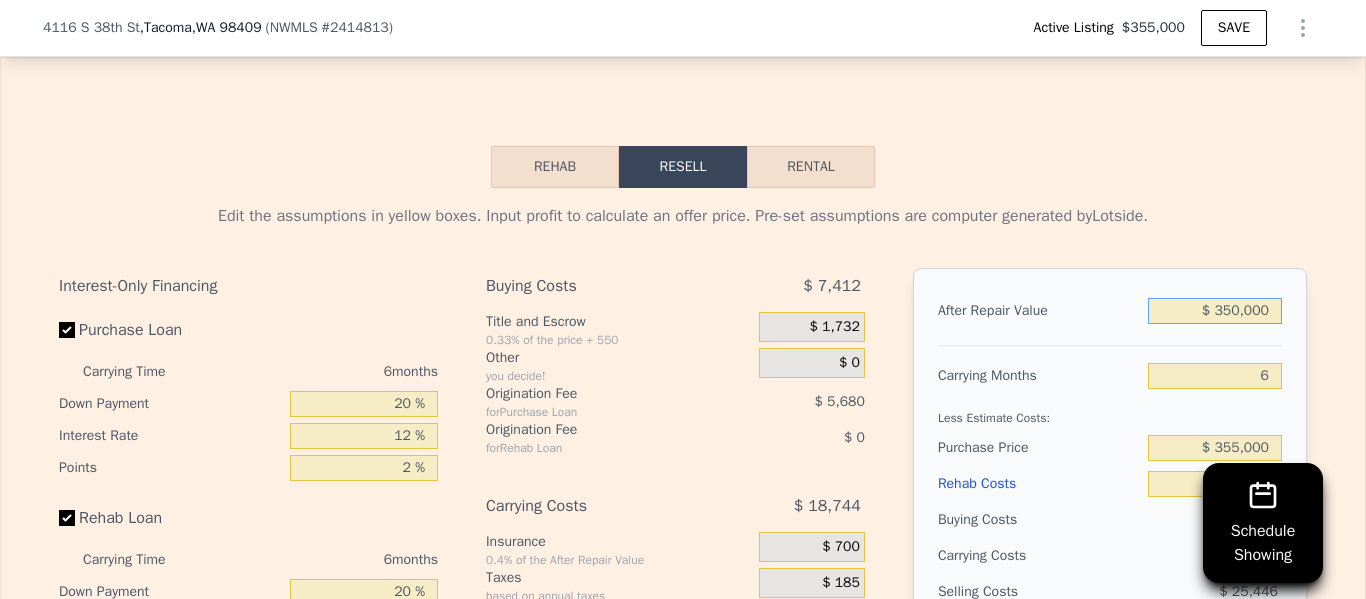 type on "-$ 56,602" 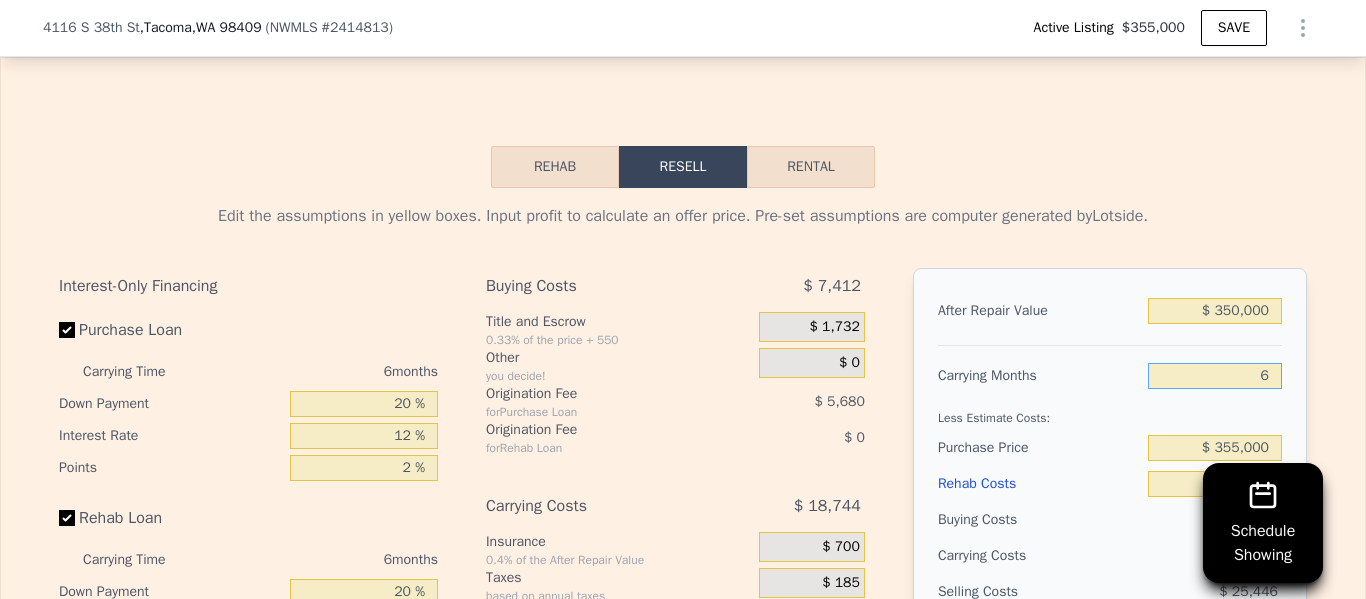 click on "6" at bounding box center [1215, 376] 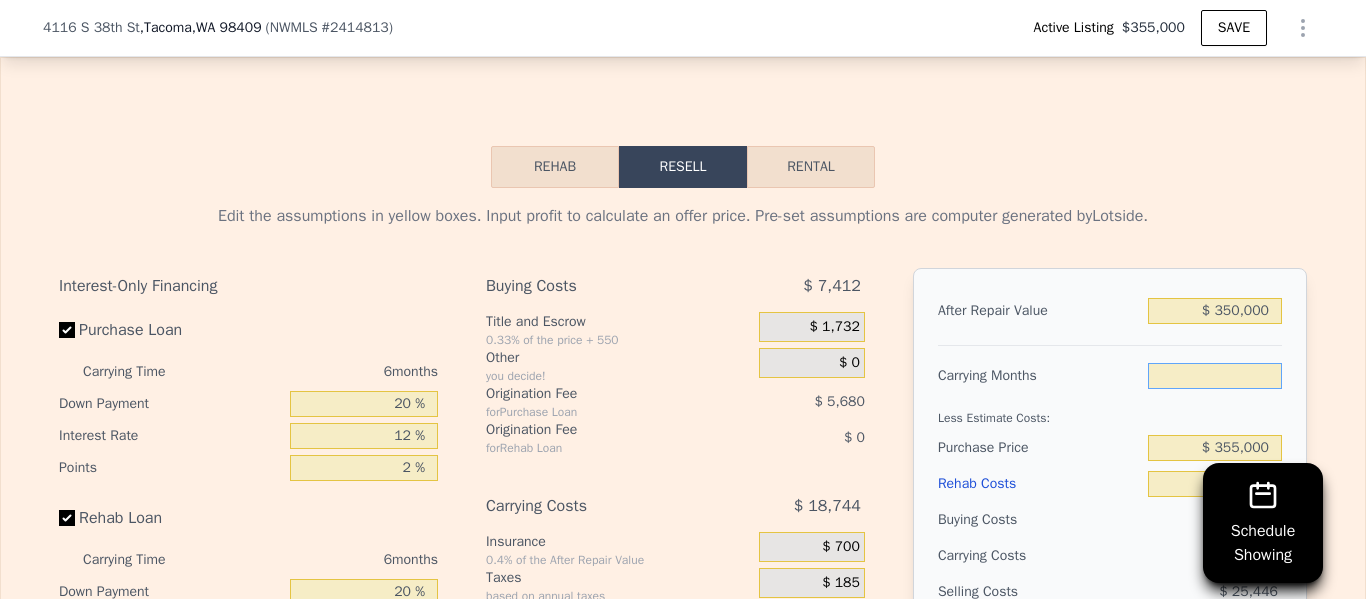 type on "3" 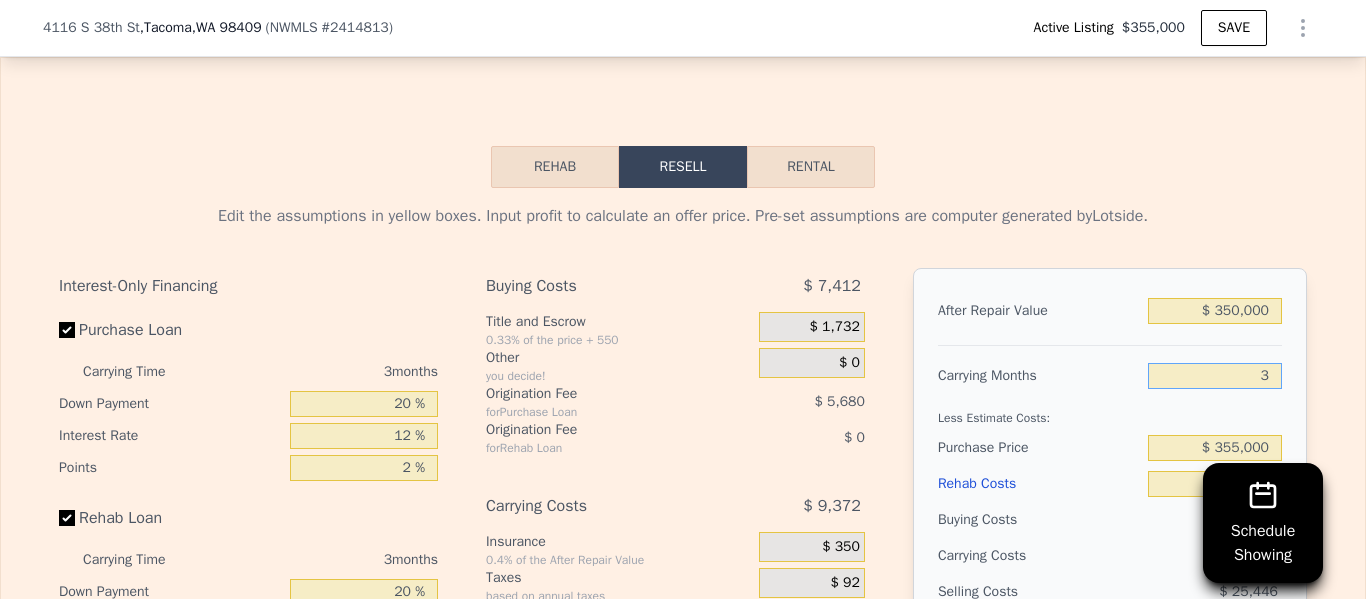 type on "-$ 47,230" 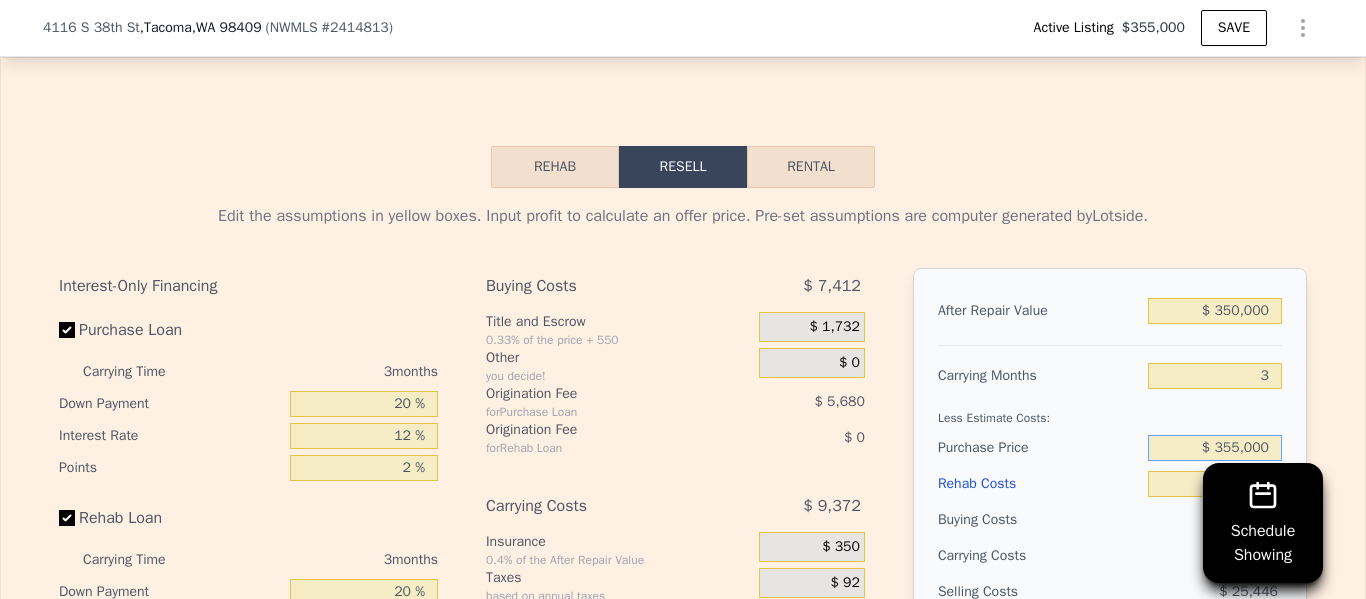 click on "$ 355,000" at bounding box center [1215, 448] 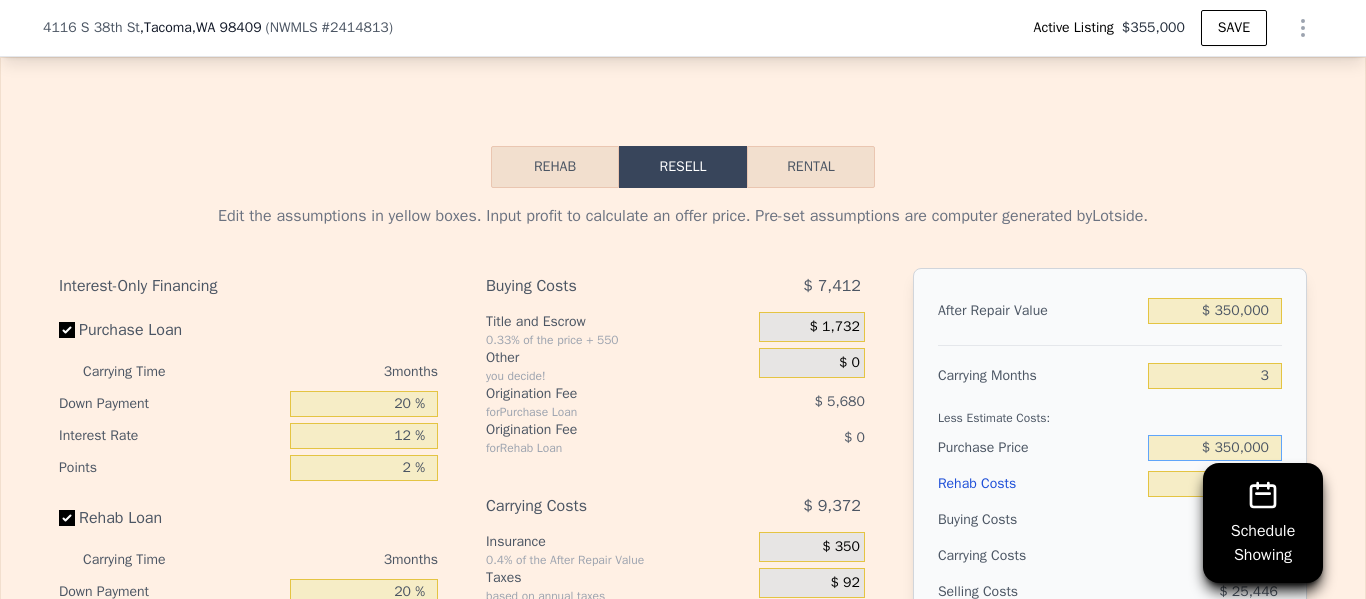 type on "$ 350,000" 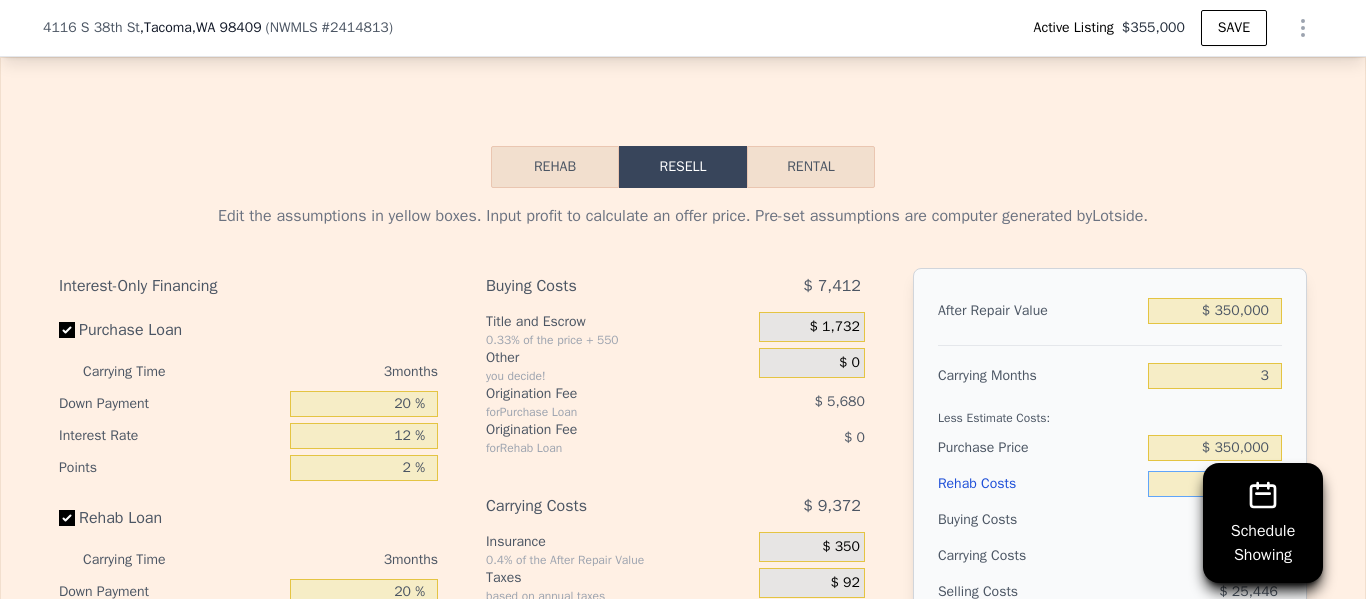 click on "$ 0" at bounding box center [1215, 484] 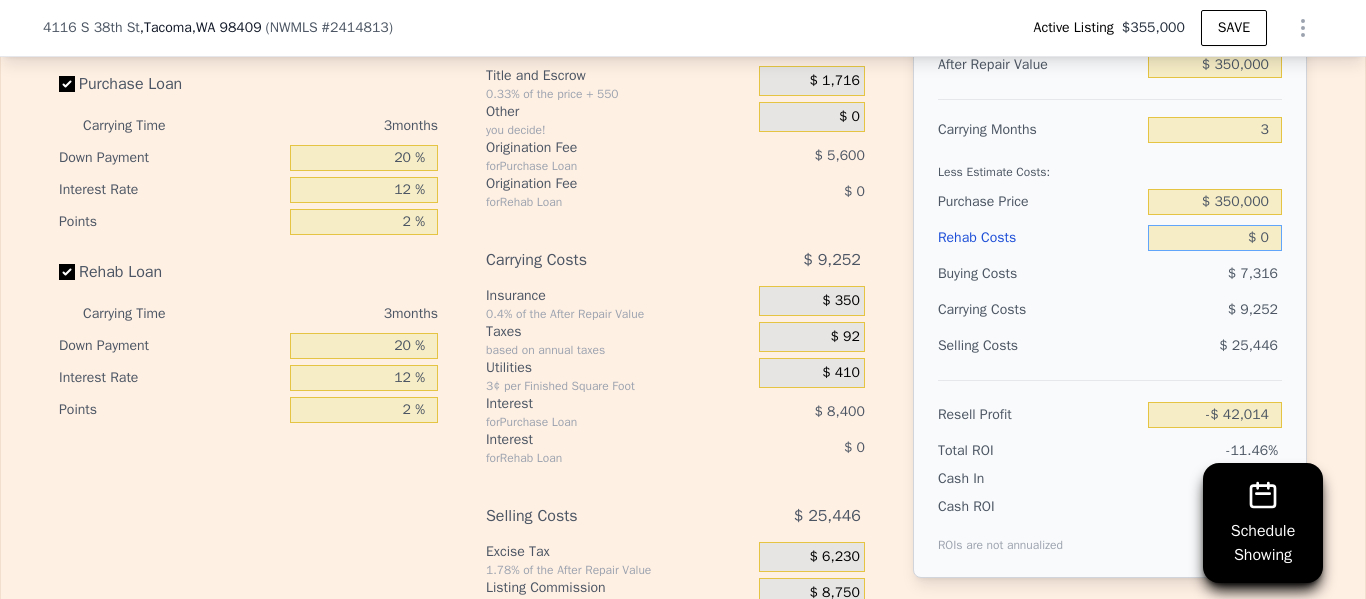 scroll, scrollTop: 3005, scrollLeft: 0, axis: vertical 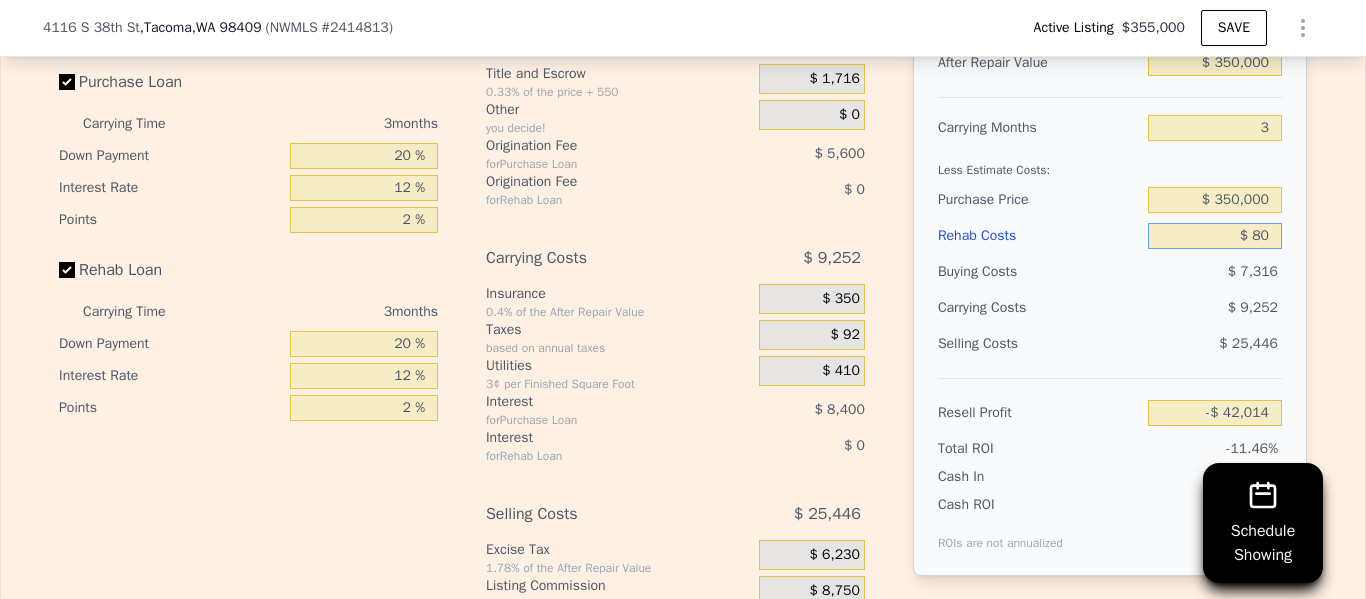 type on "$ 800" 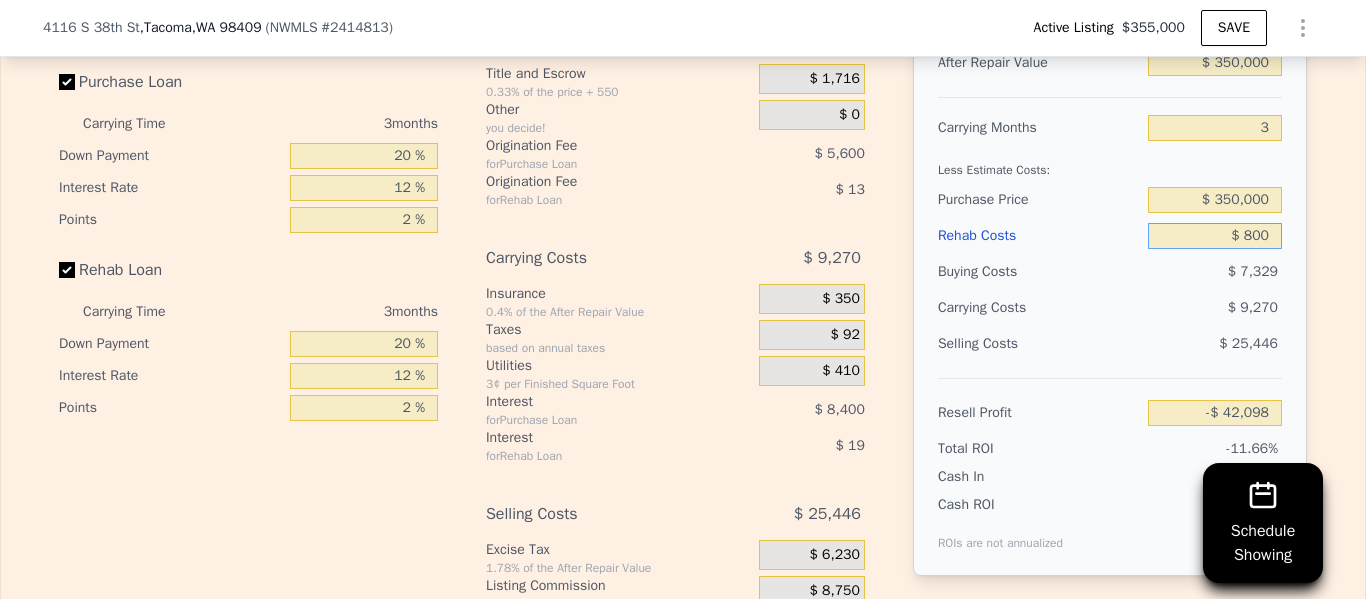 type on "-$ 42,845" 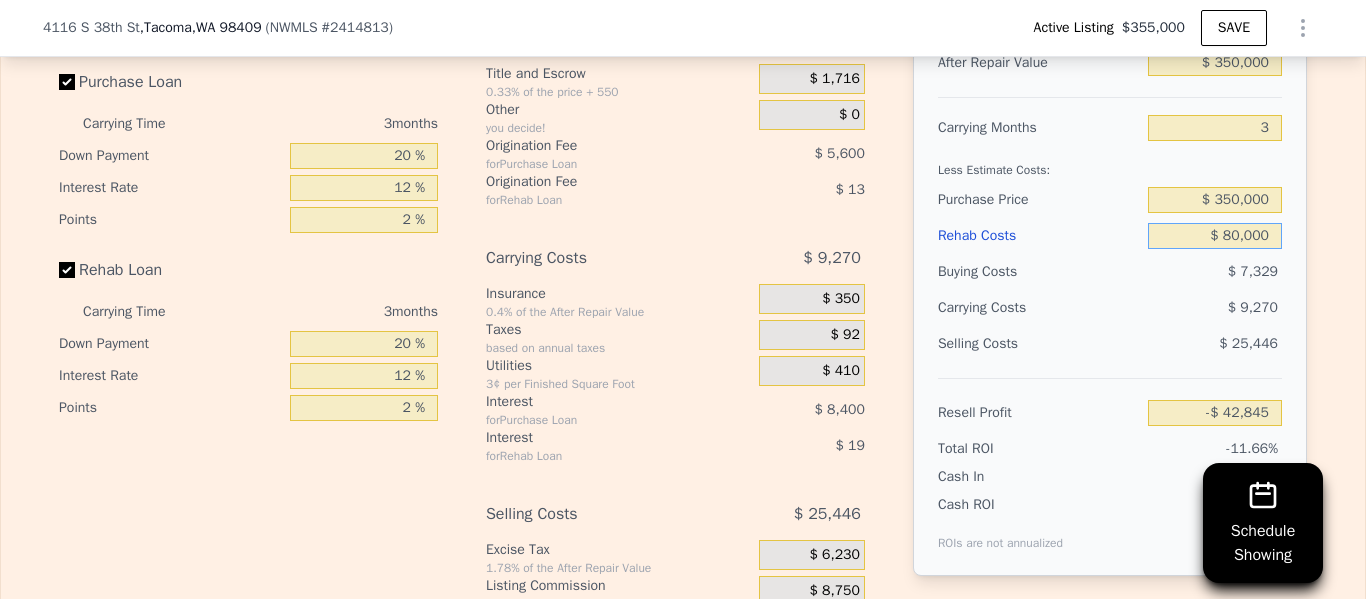 type on "$ 800,000" 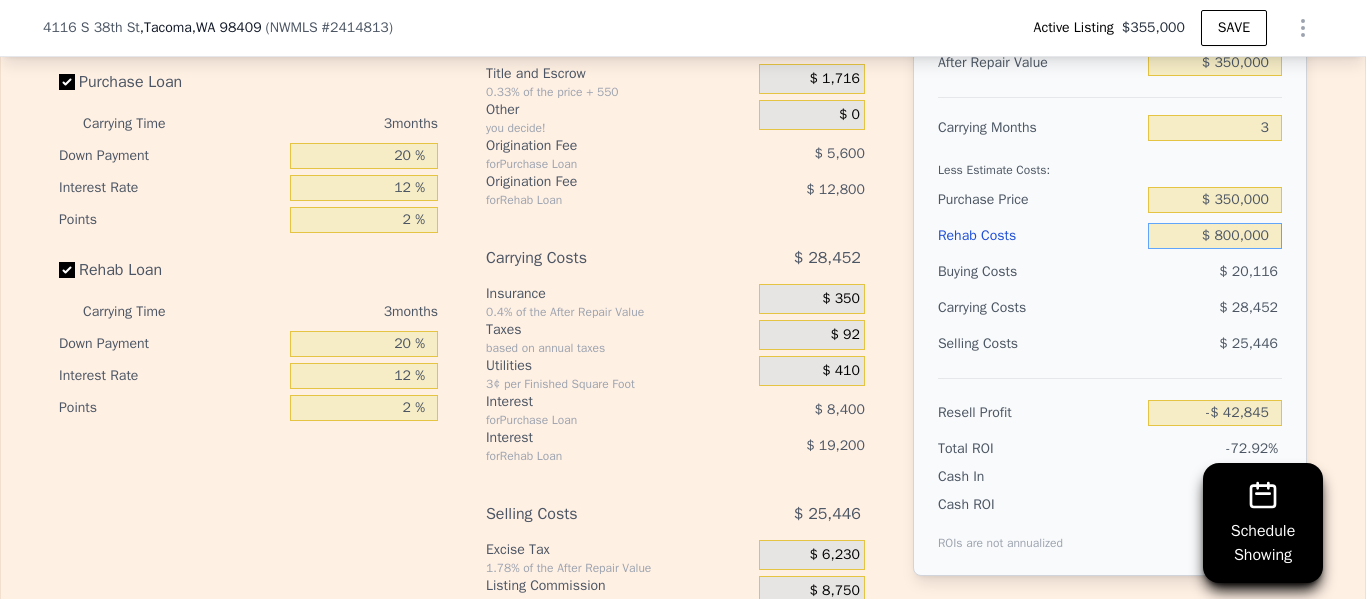 type on "-$ 874,014" 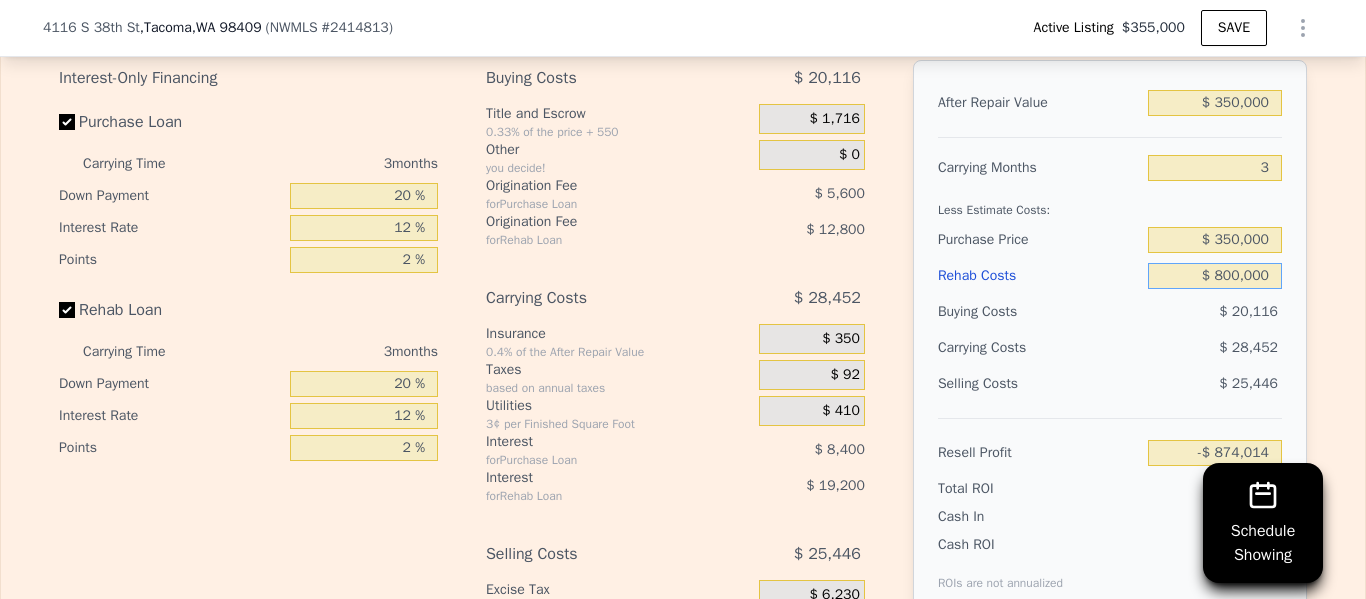 scroll, scrollTop: 2961, scrollLeft: 0, axis: vertical 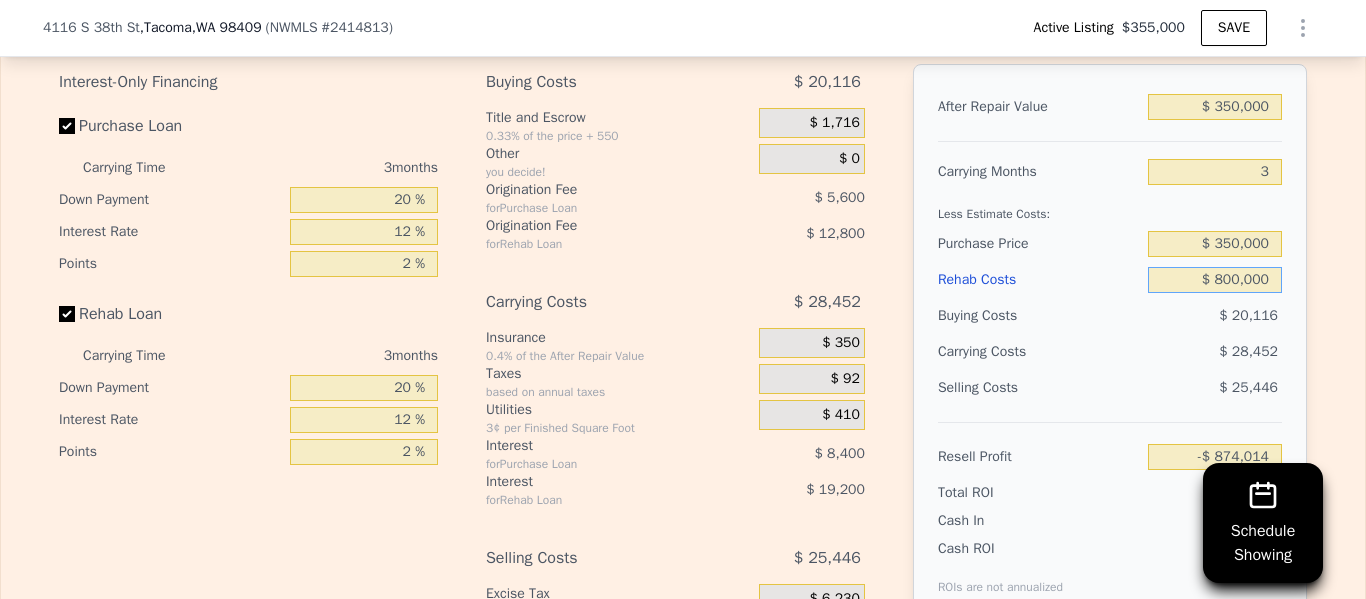 type on "$ 80,000" 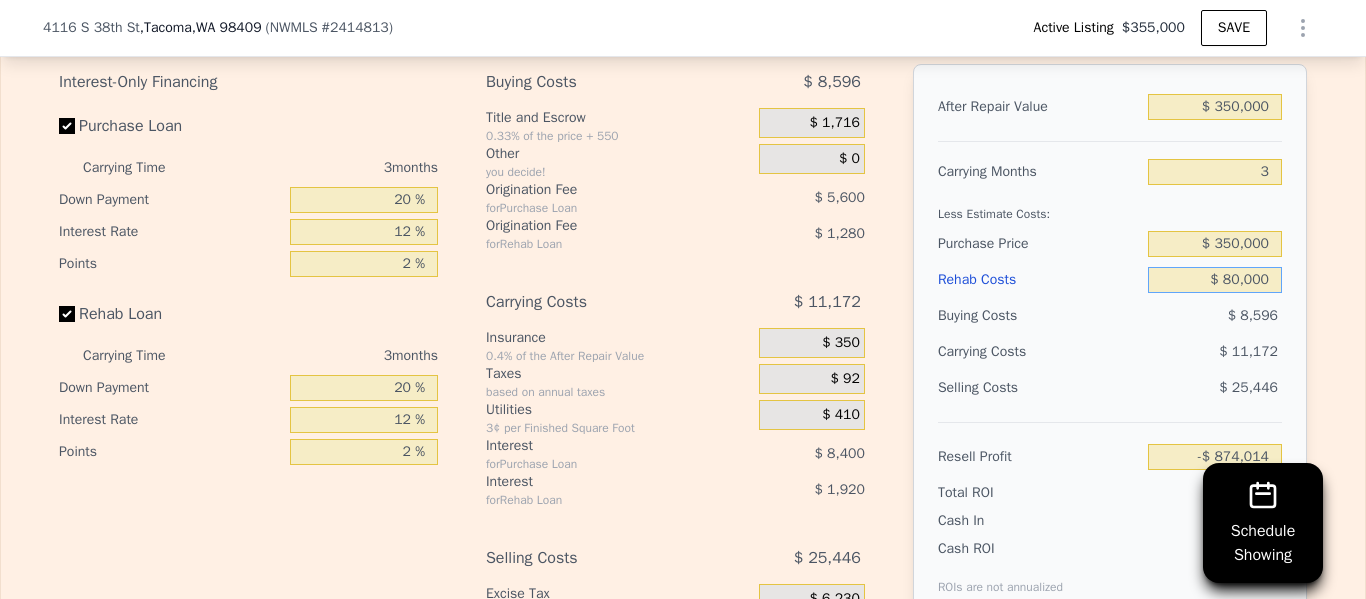 type on "-$ 125,214" 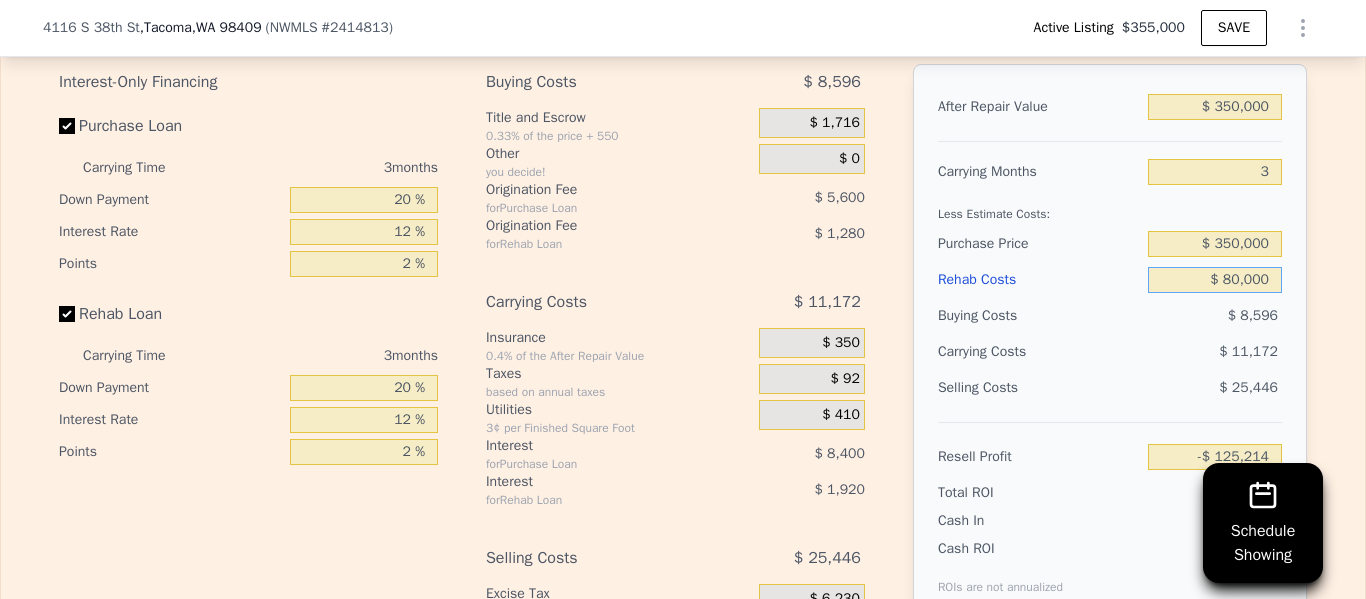 type on "$ 80,000" 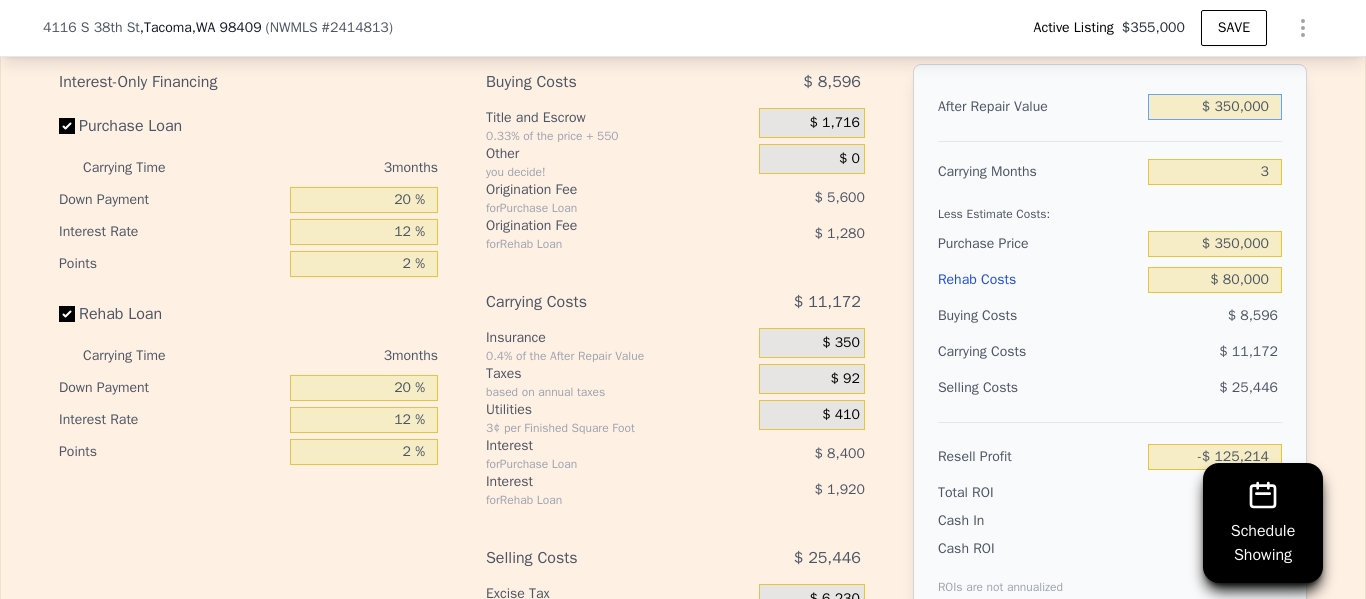 click on "$ 350,000" at bounding box center [1215, 107] 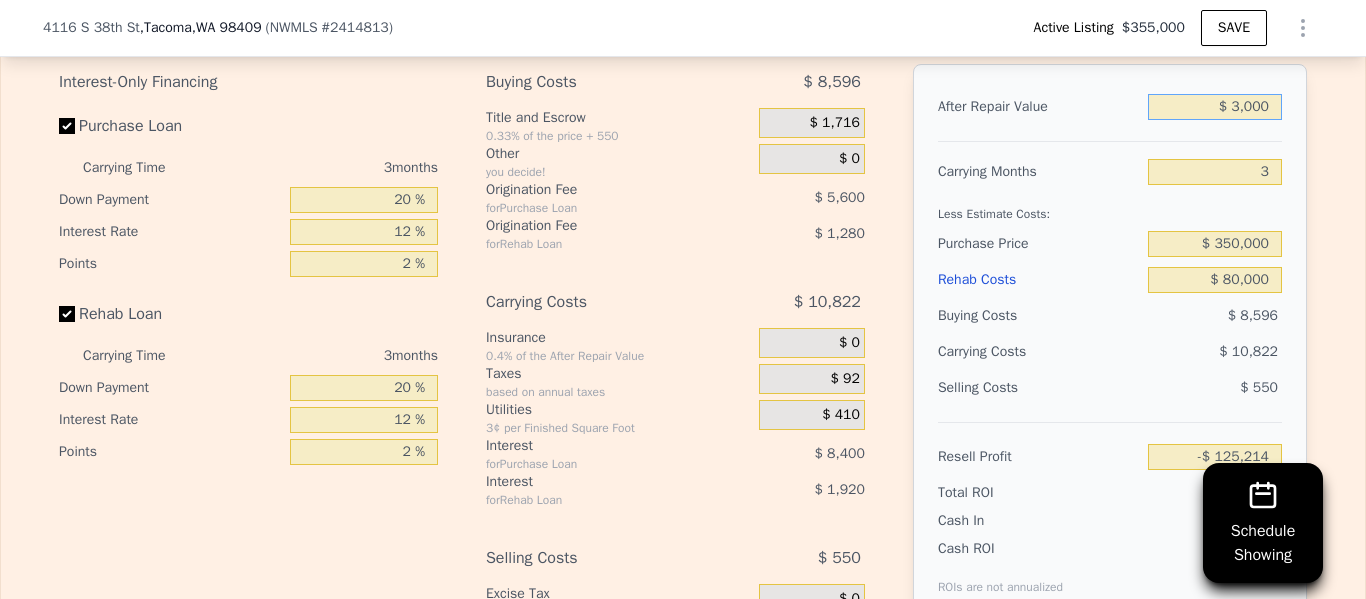 type on "$ 000" 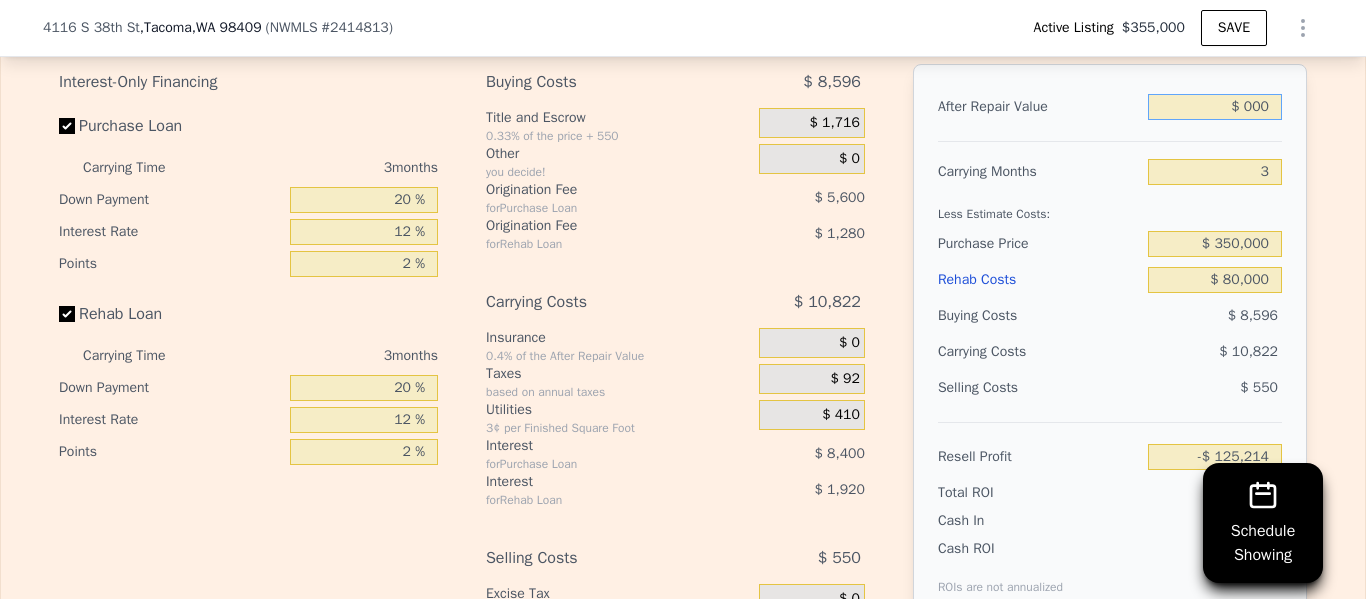 type on "-$ 449,968" 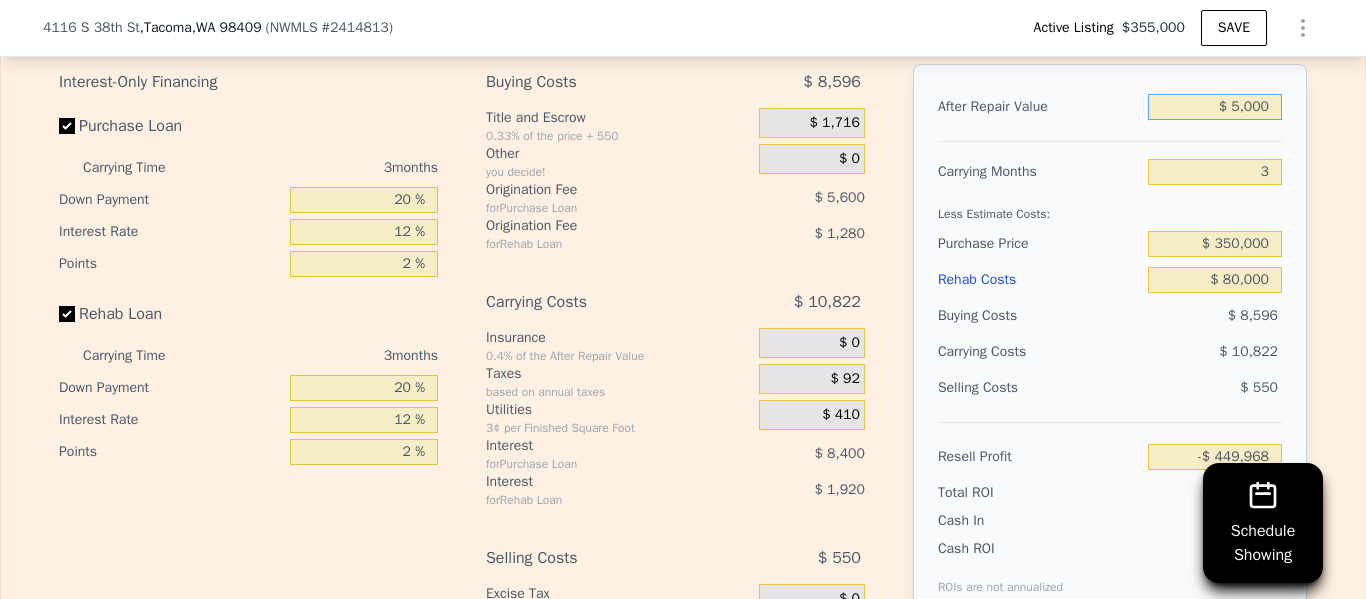 type on "$ 55,000" 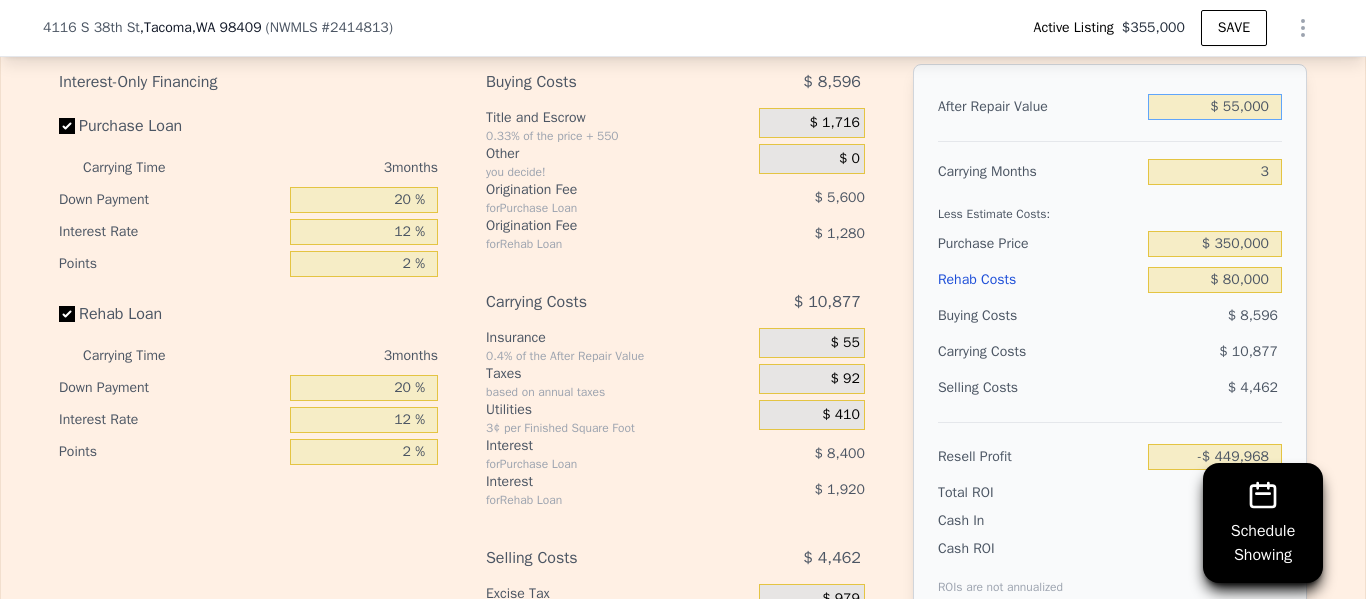 type on "-$ 398,935" 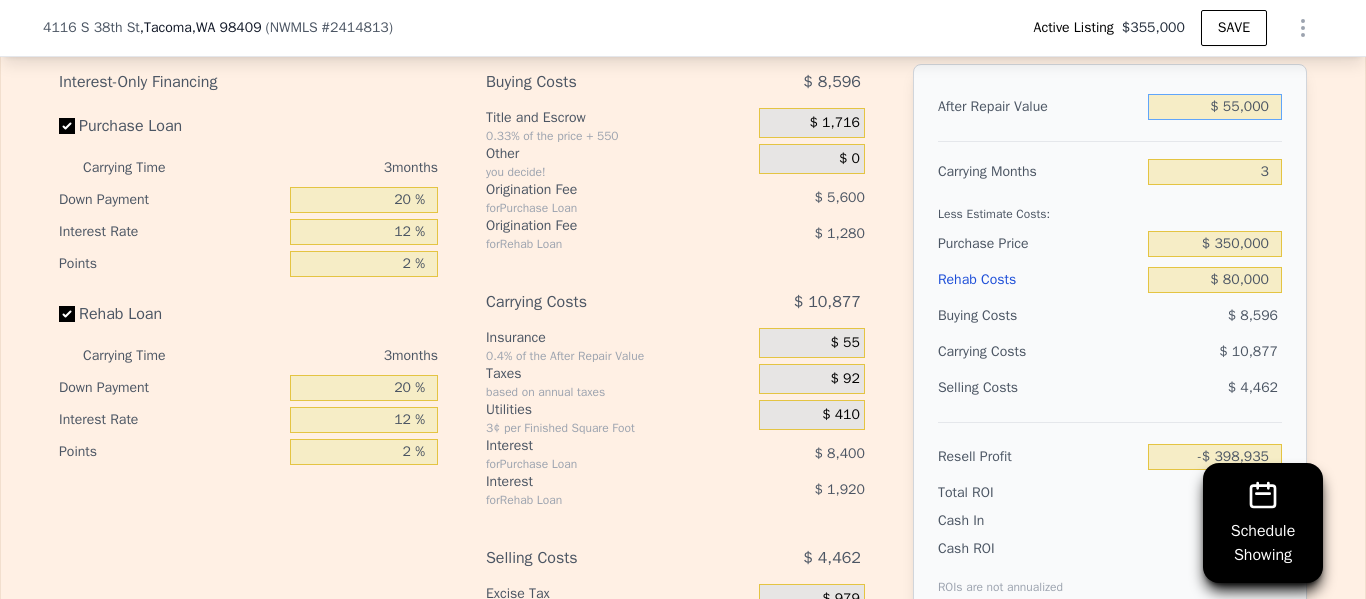 type on "$ 550,000" 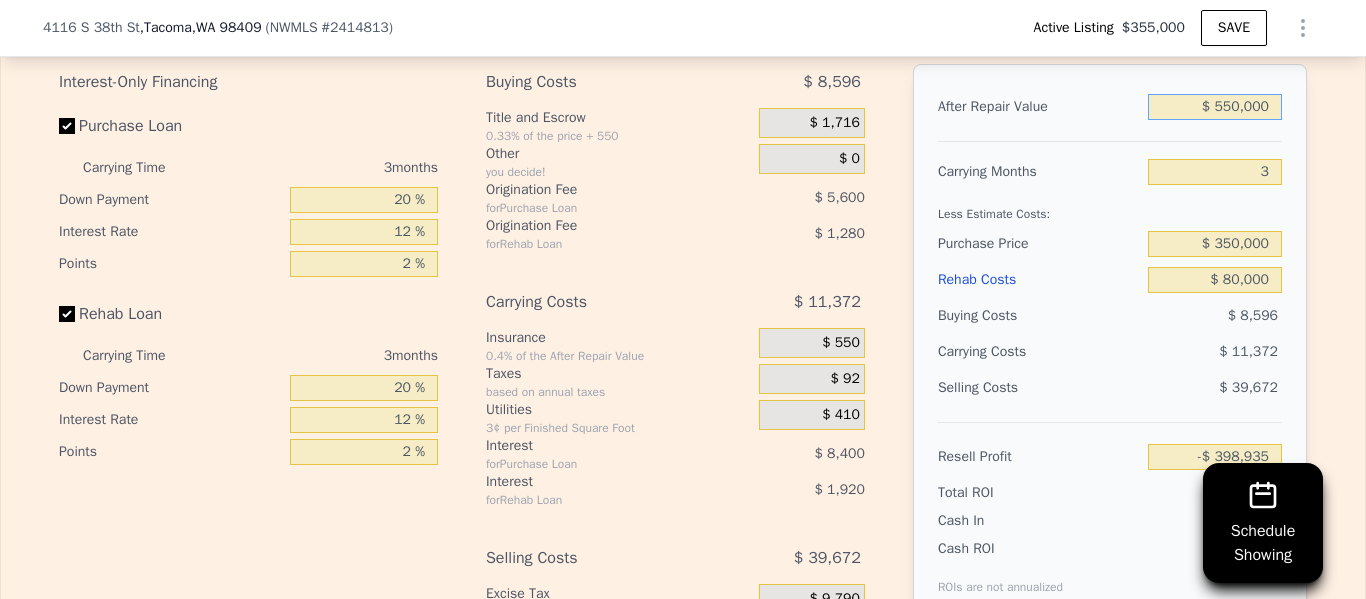 type on "$ 60,360" 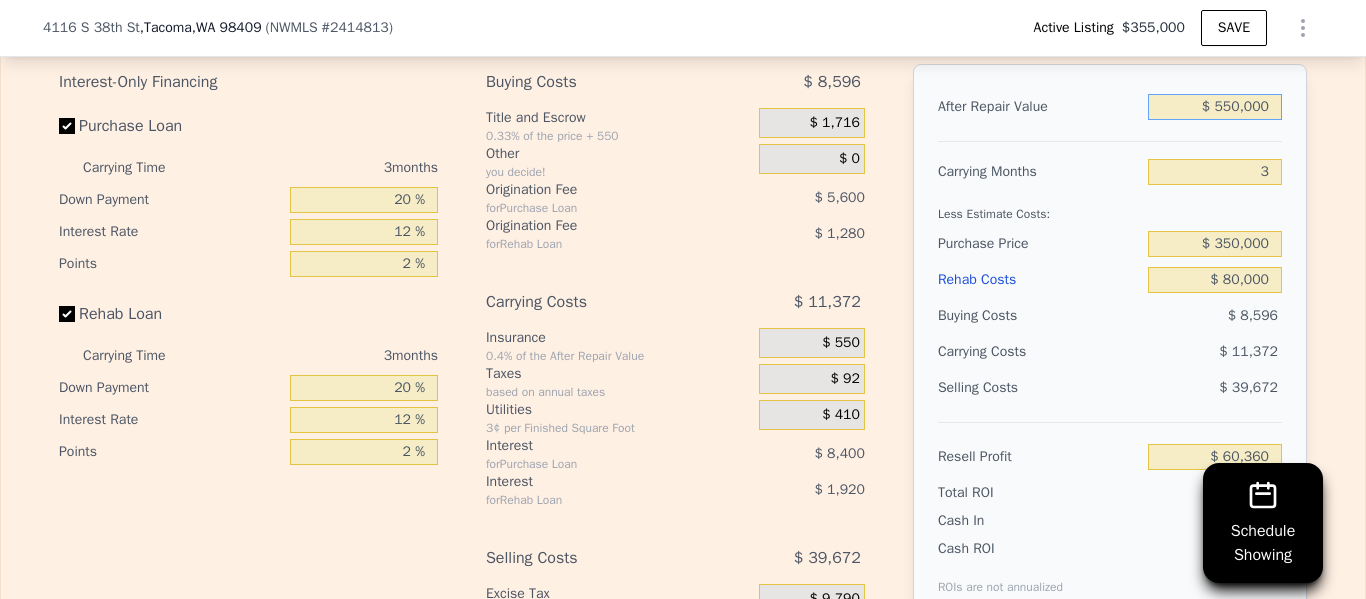 type on "$ 550,000" 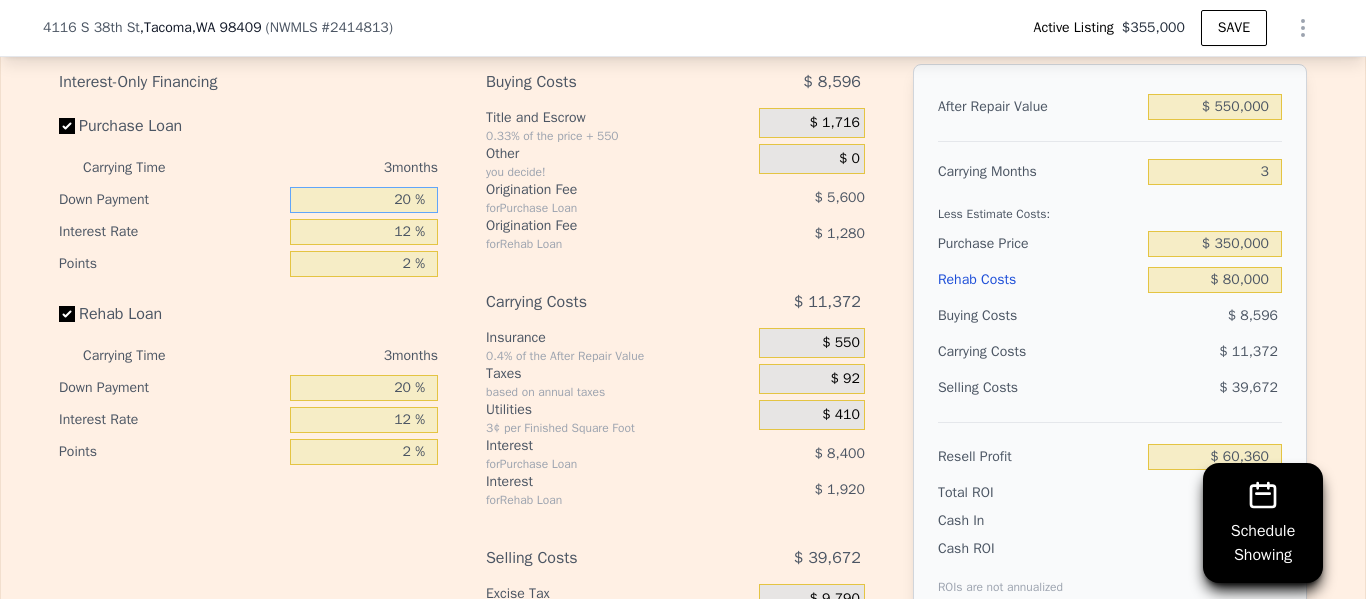 click on "20 %" at bounding box center [364, 200] 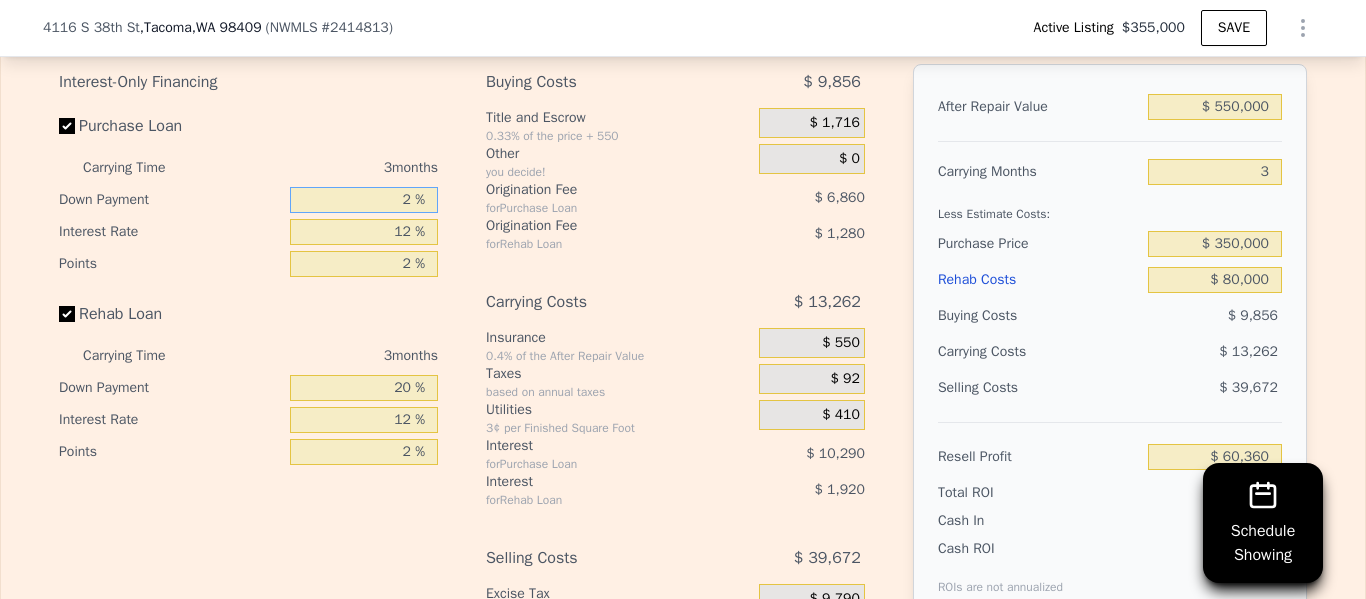 type on "$ 57,210" 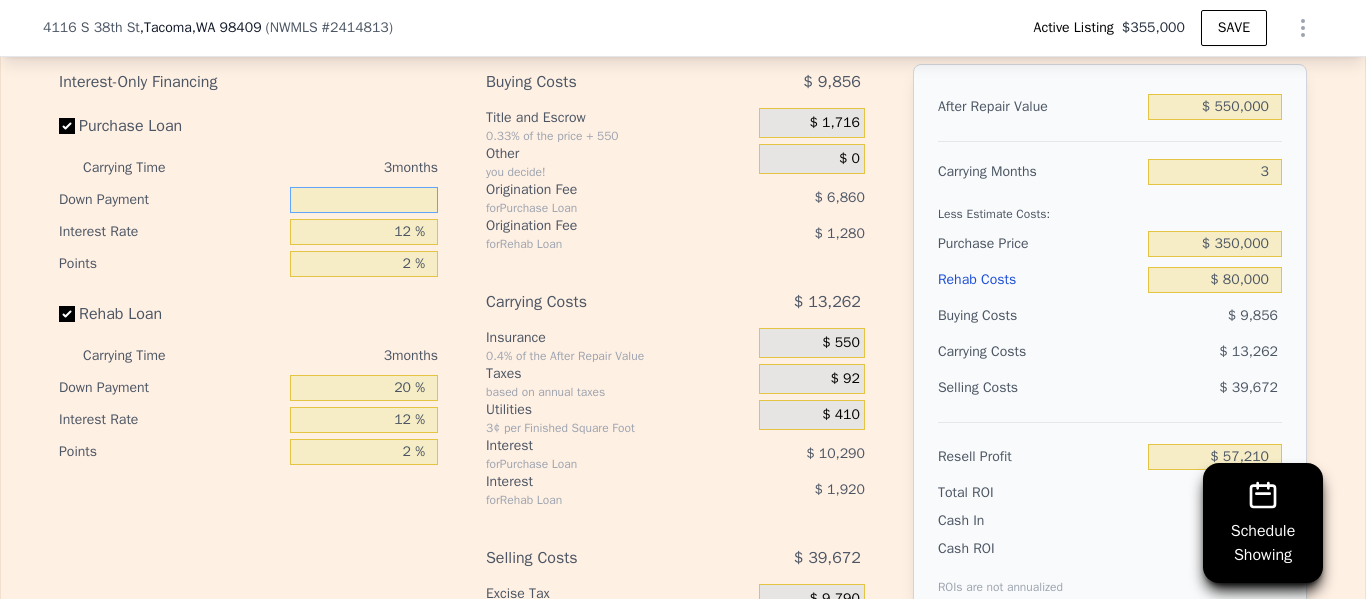 type on "5 %" 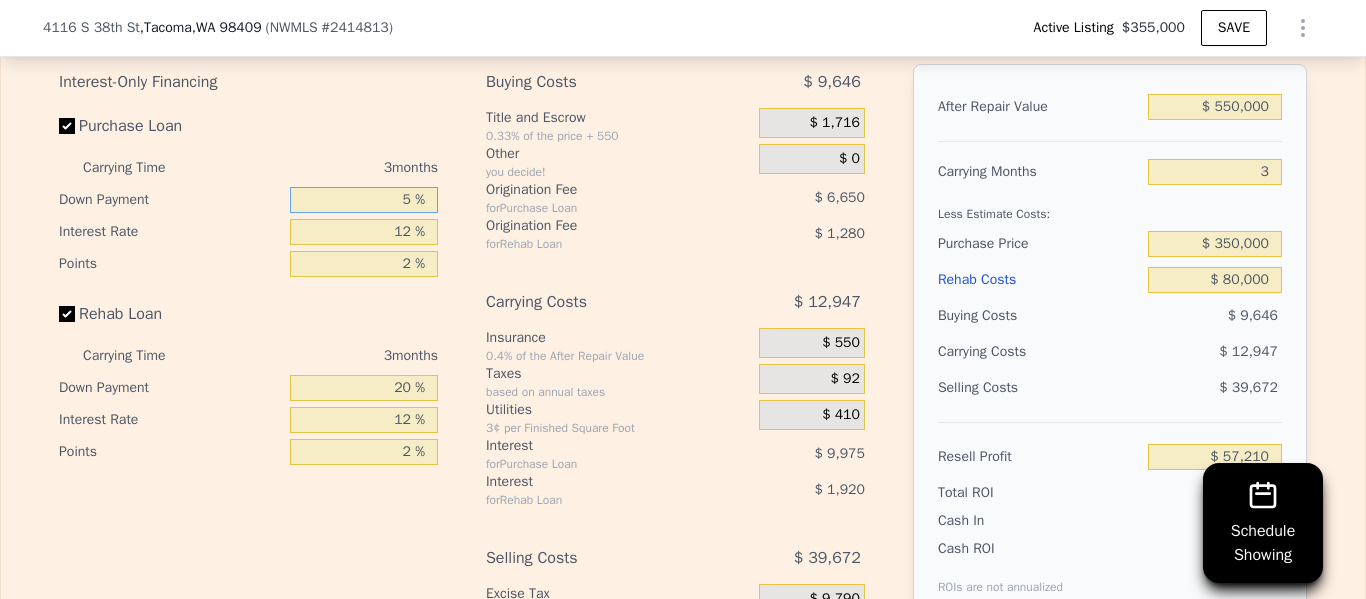 type on "$ 57,735" 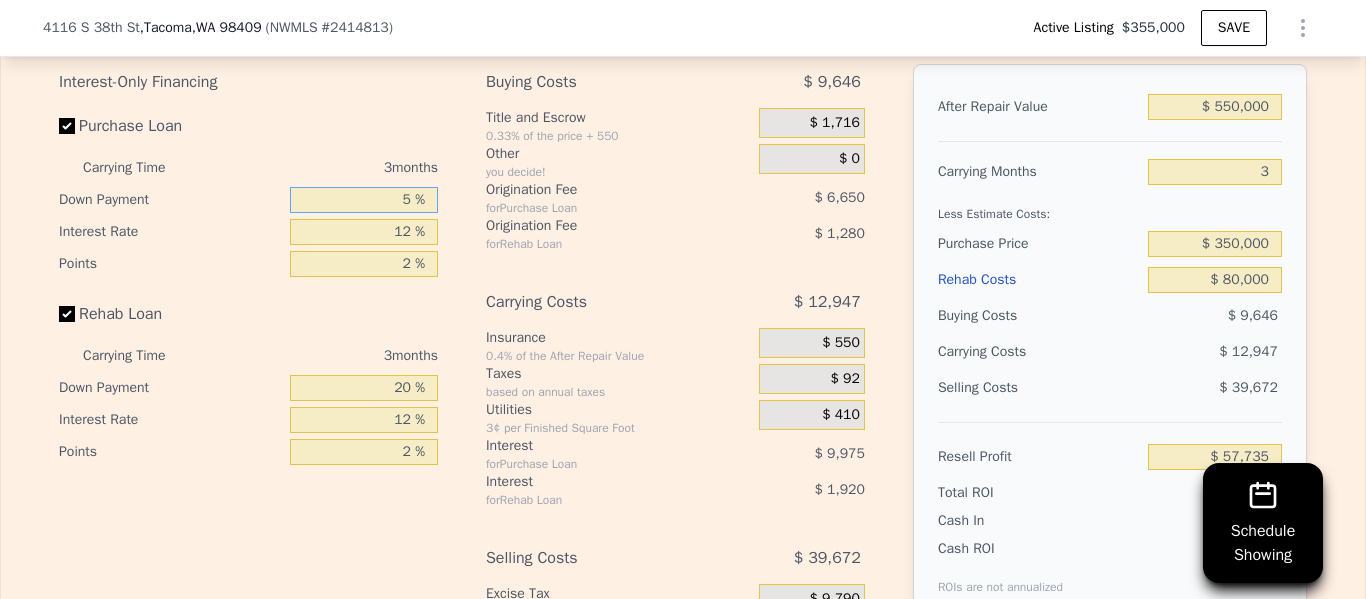 type on "5 %" 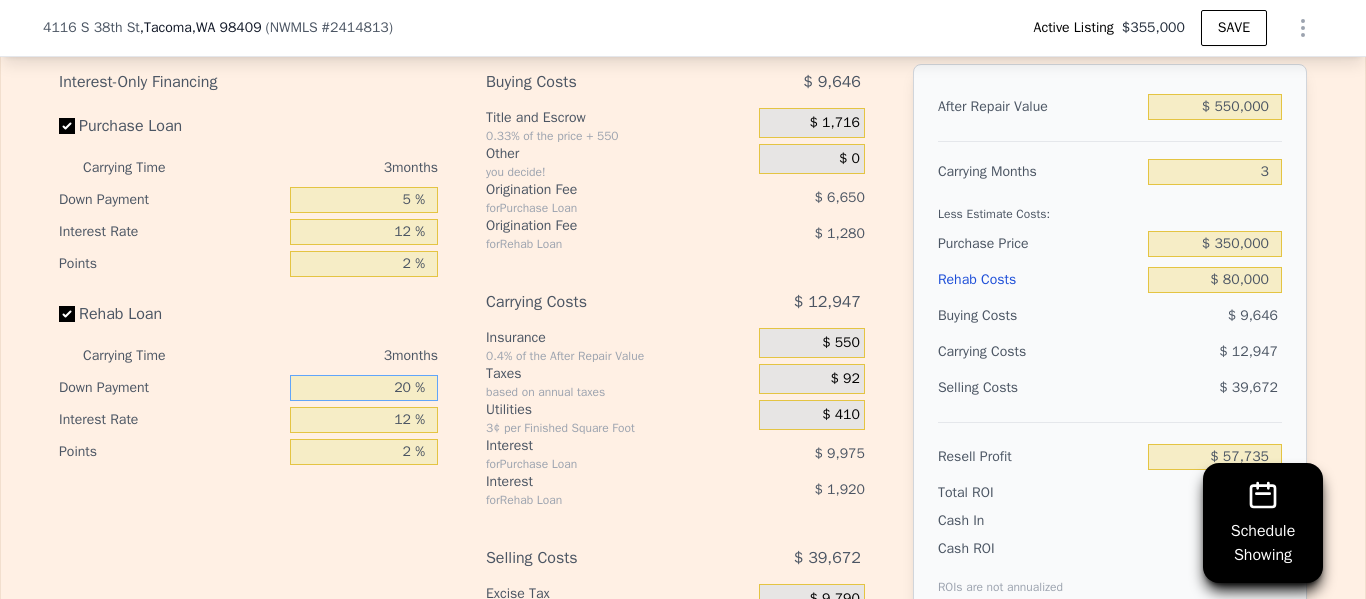 click on "20 %" at bounding box center (364, 388) 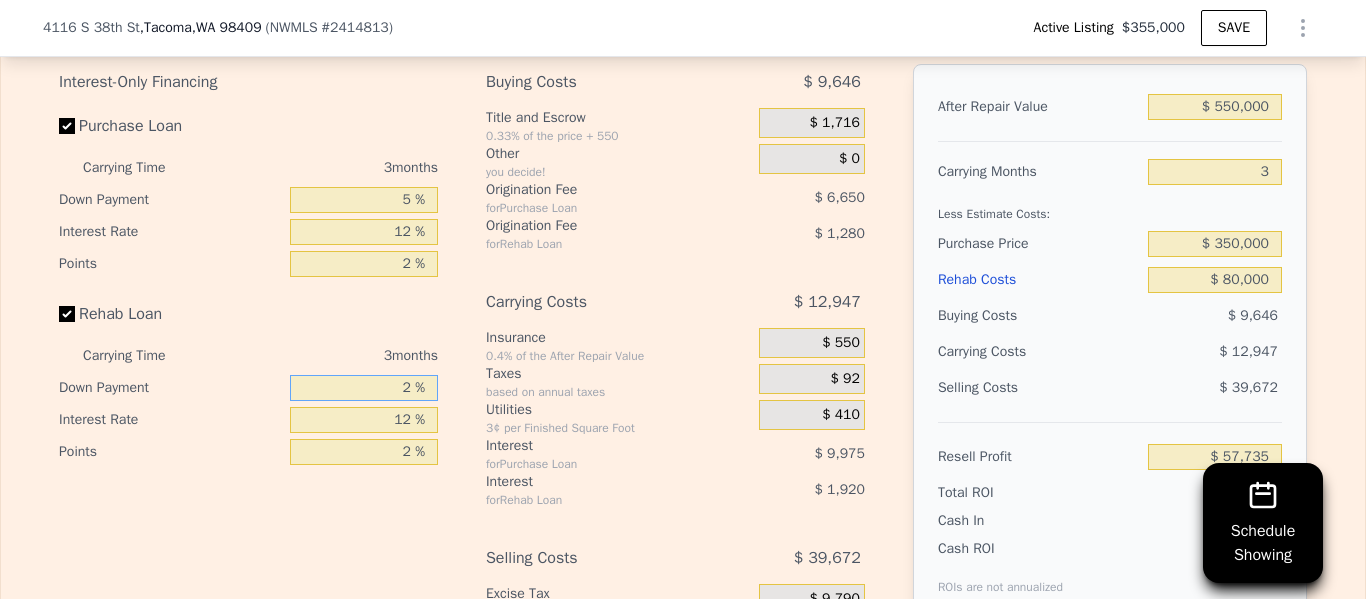 type 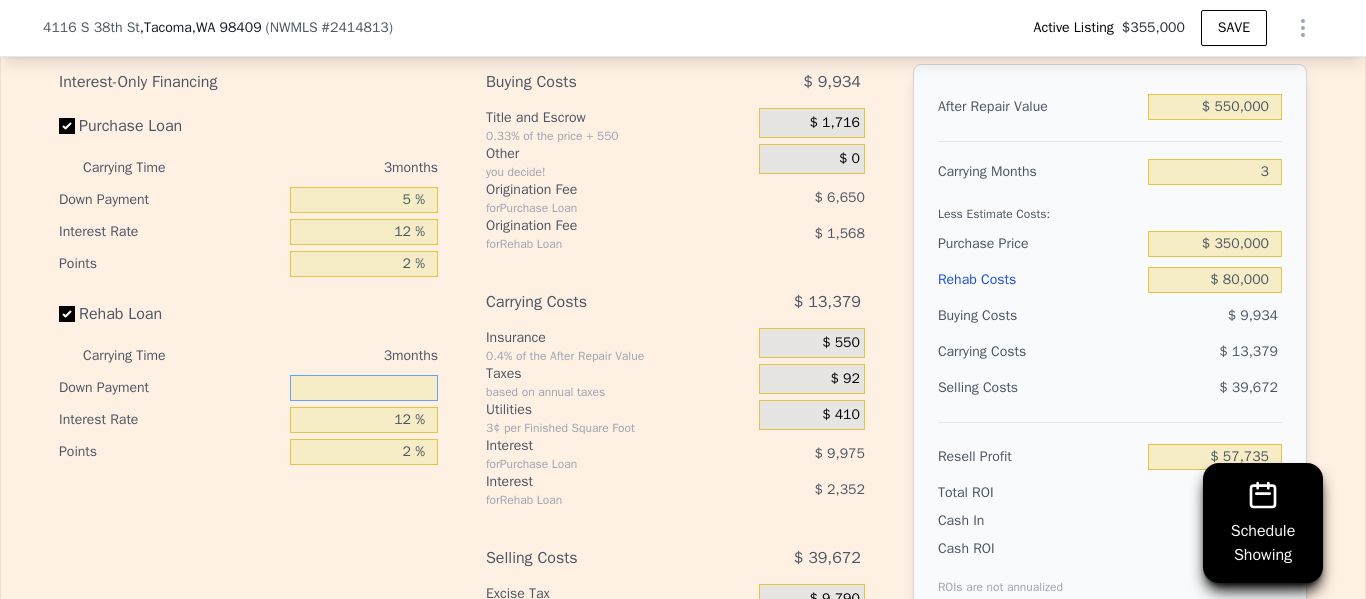 type on "$ 57,015" 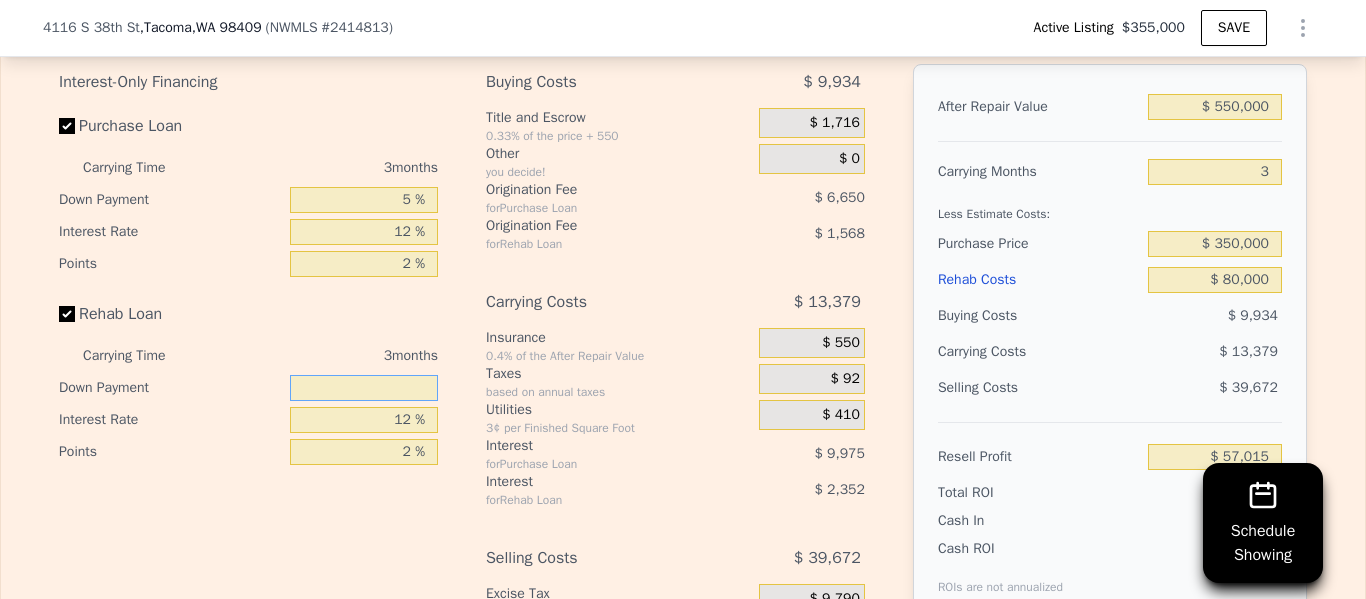 type on "0 %" 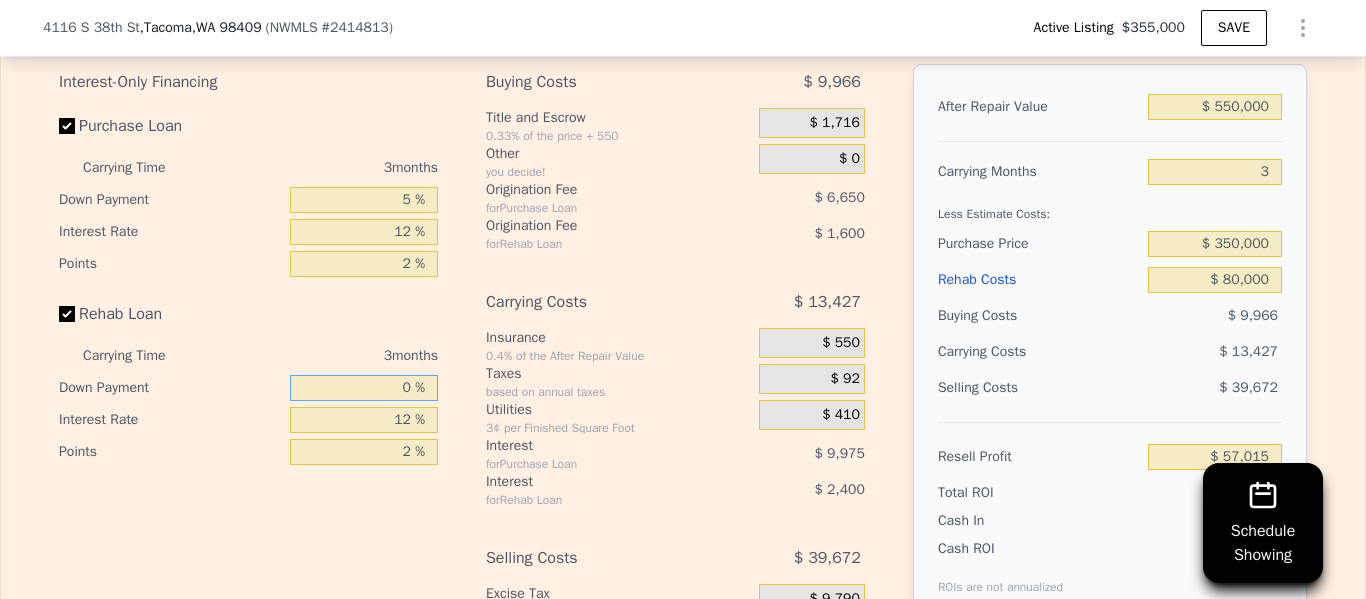 type on "$ 56,935" 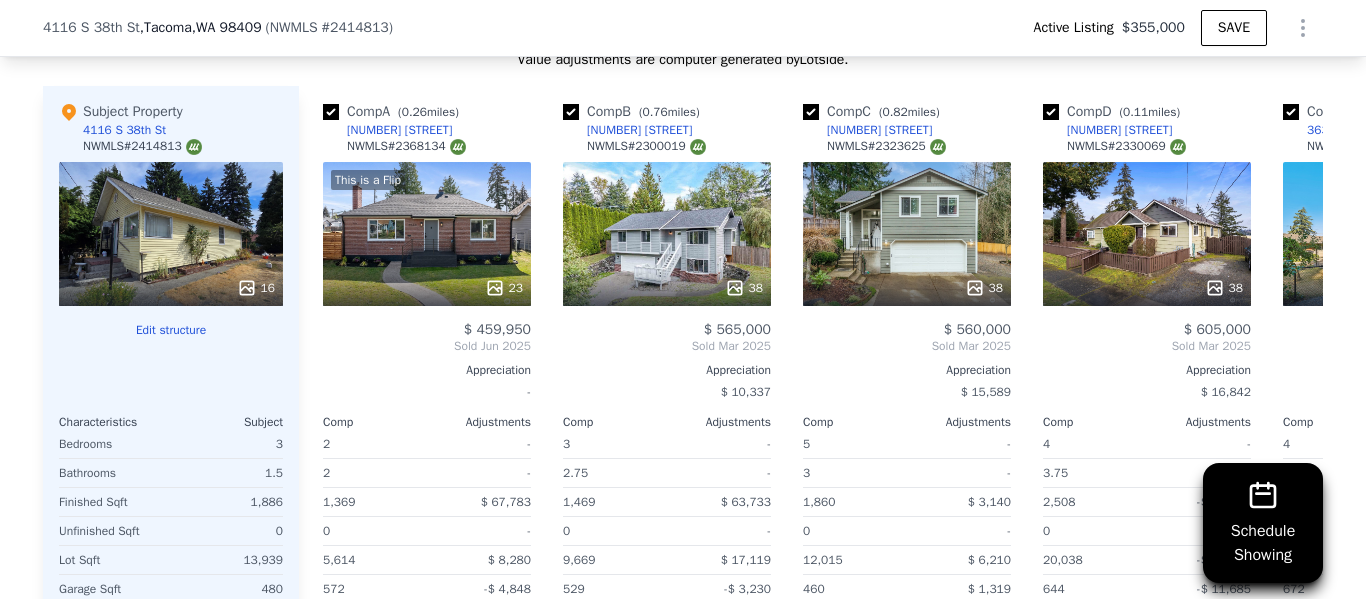 scroll, scrollTop: 1962, scrollLeft: 0, axis: vertical 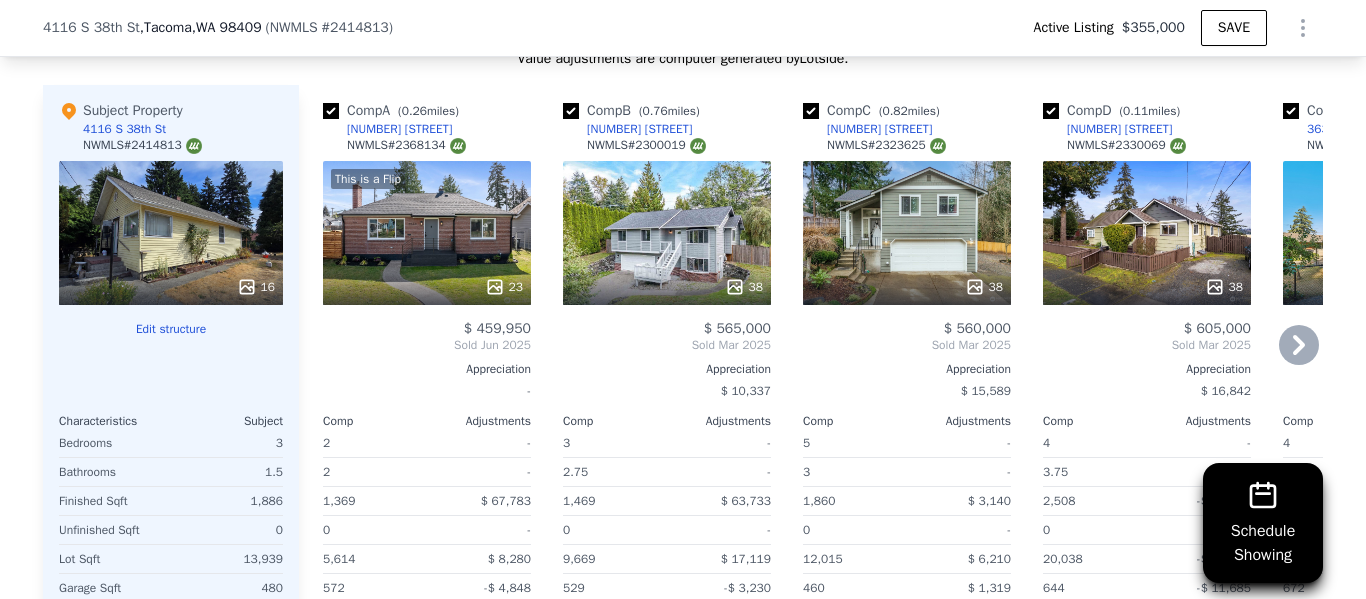 type on "0 %" 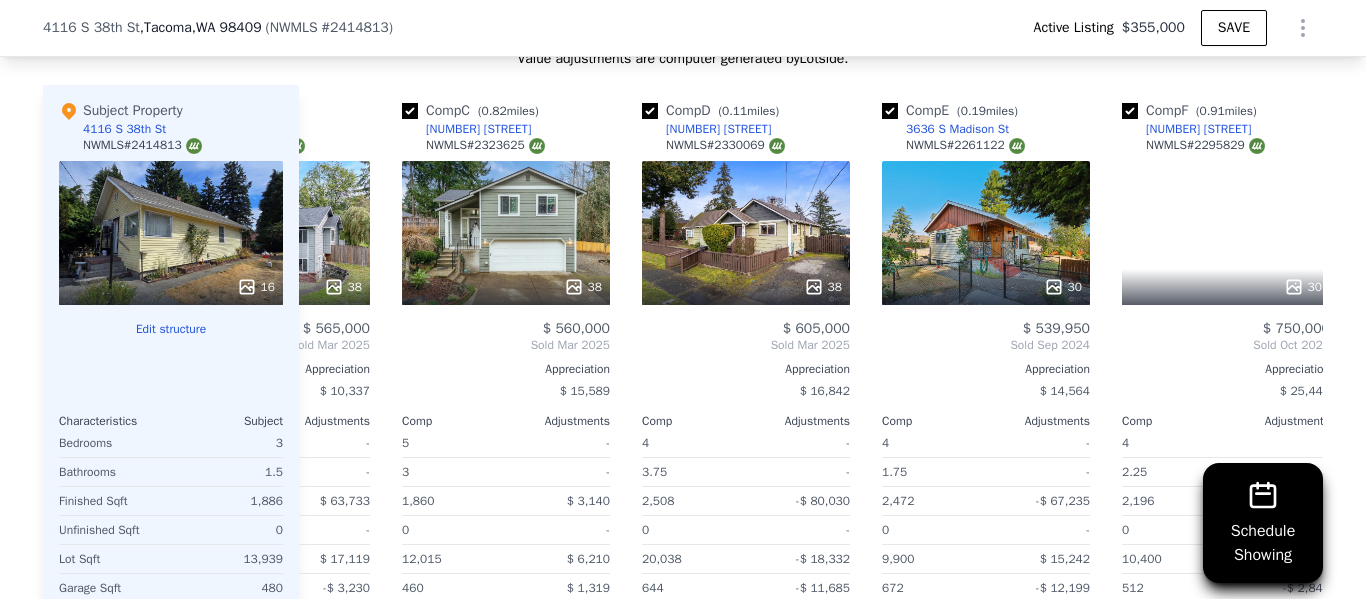 scroll, scrollTop: 0, scrollLeft: 464, axis: horizontal 